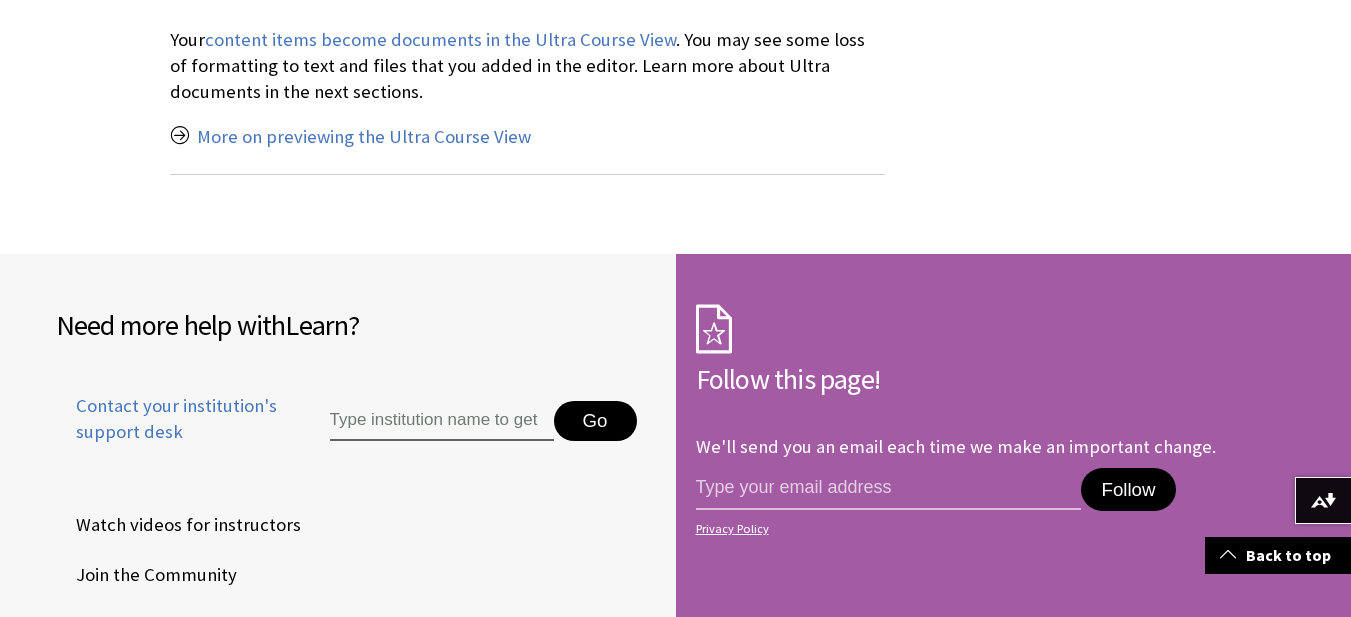 scroll, scrollTop: 3780, scrollLeft: 0, axis: vertical 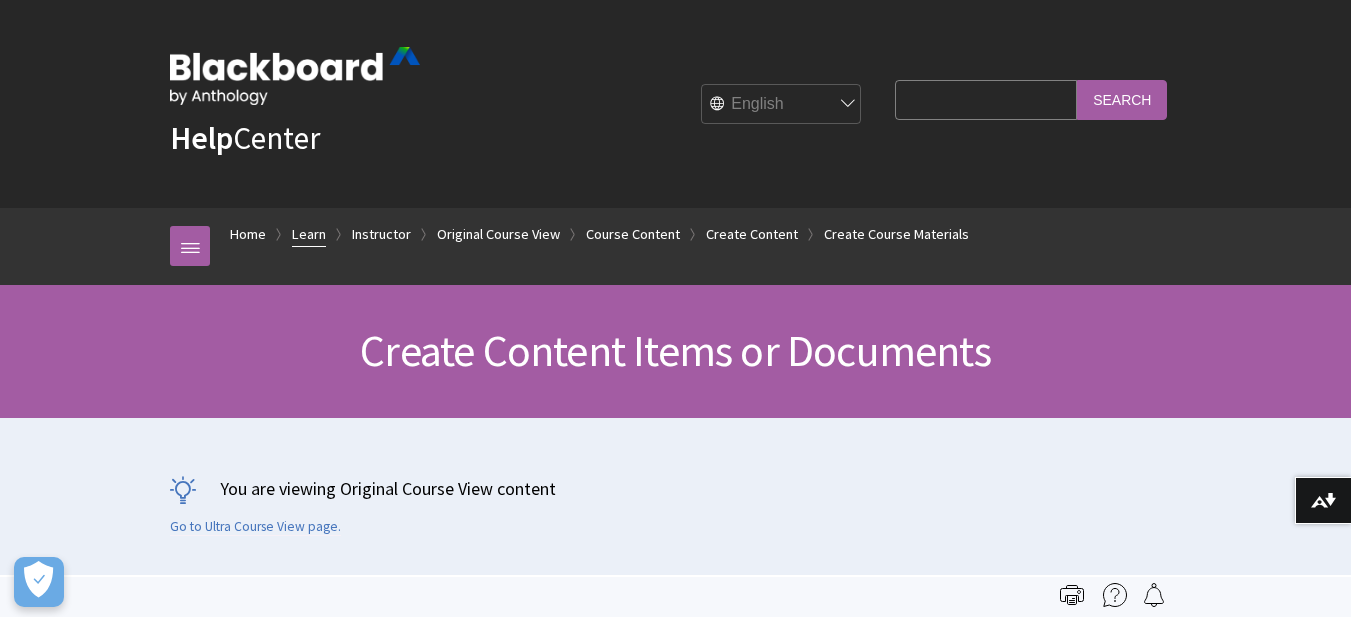 click on "Learn" at bounding box center (309, 234) 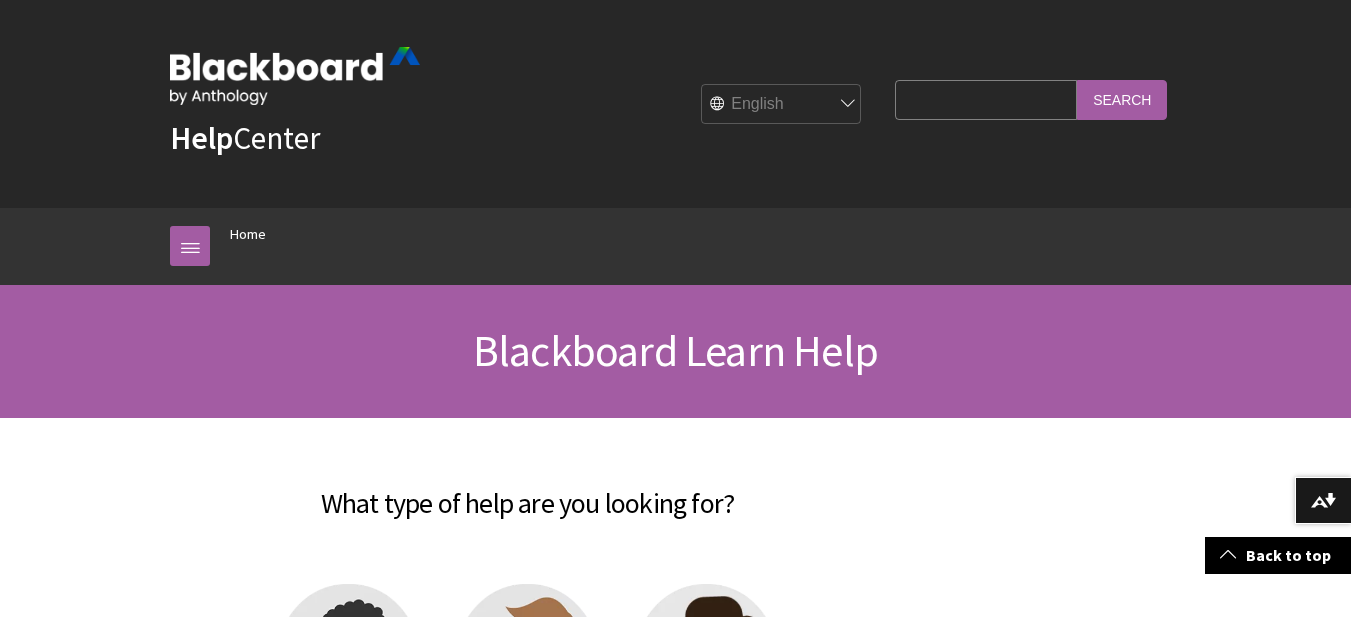 scroll, scrollTop: 743, scrollLeft: 0, axis: vertical 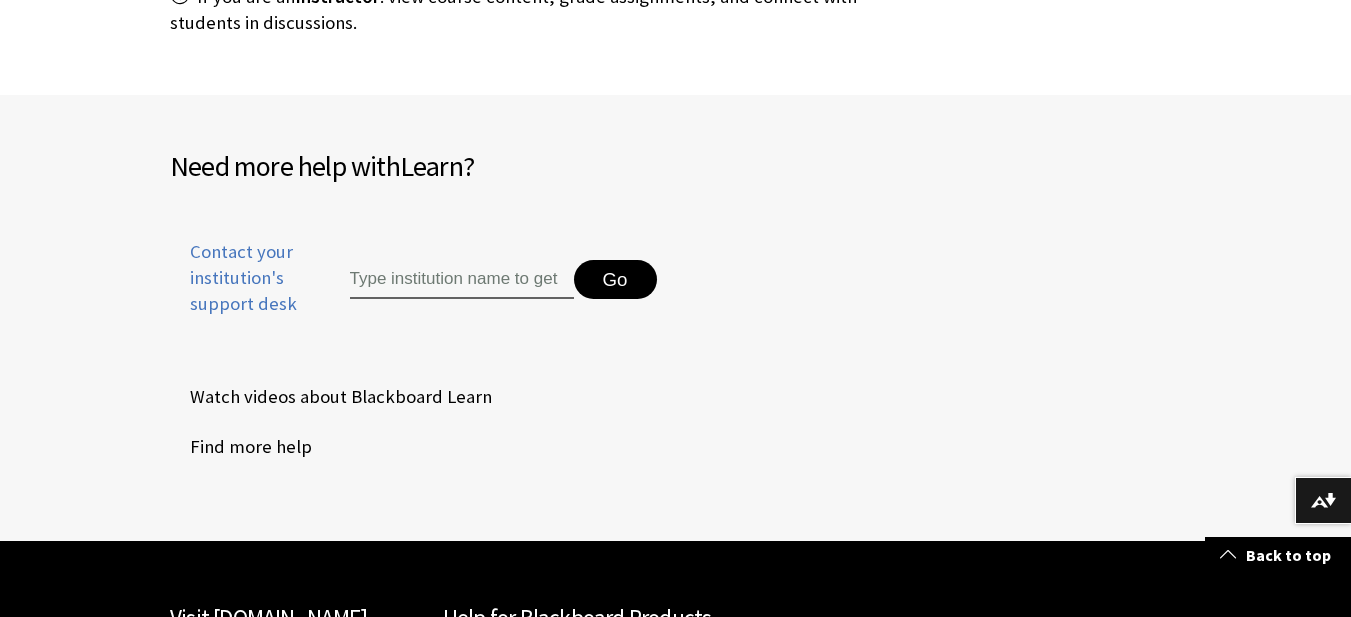 click at bounding box center (462, 280) 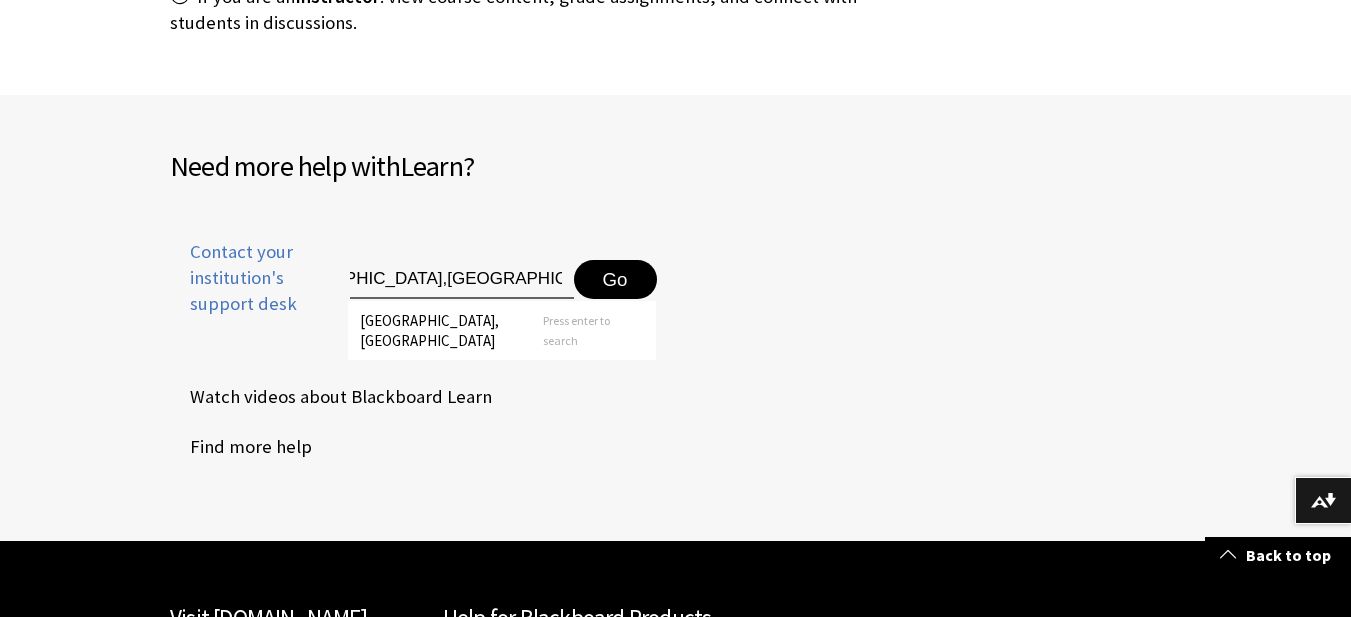 scroll, scrollTop: 0, scrollLeft: 98, axis: horizontal 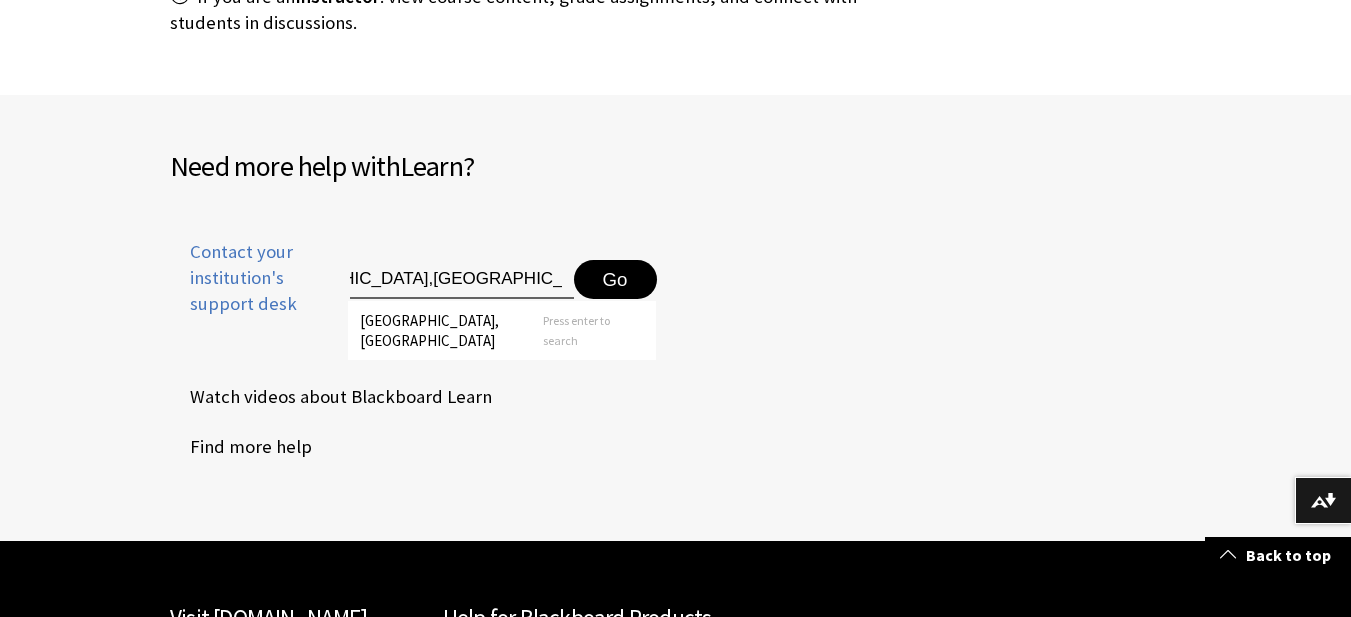 type on "ENUGU STATE POLYTECHNIC,IWOLLO" 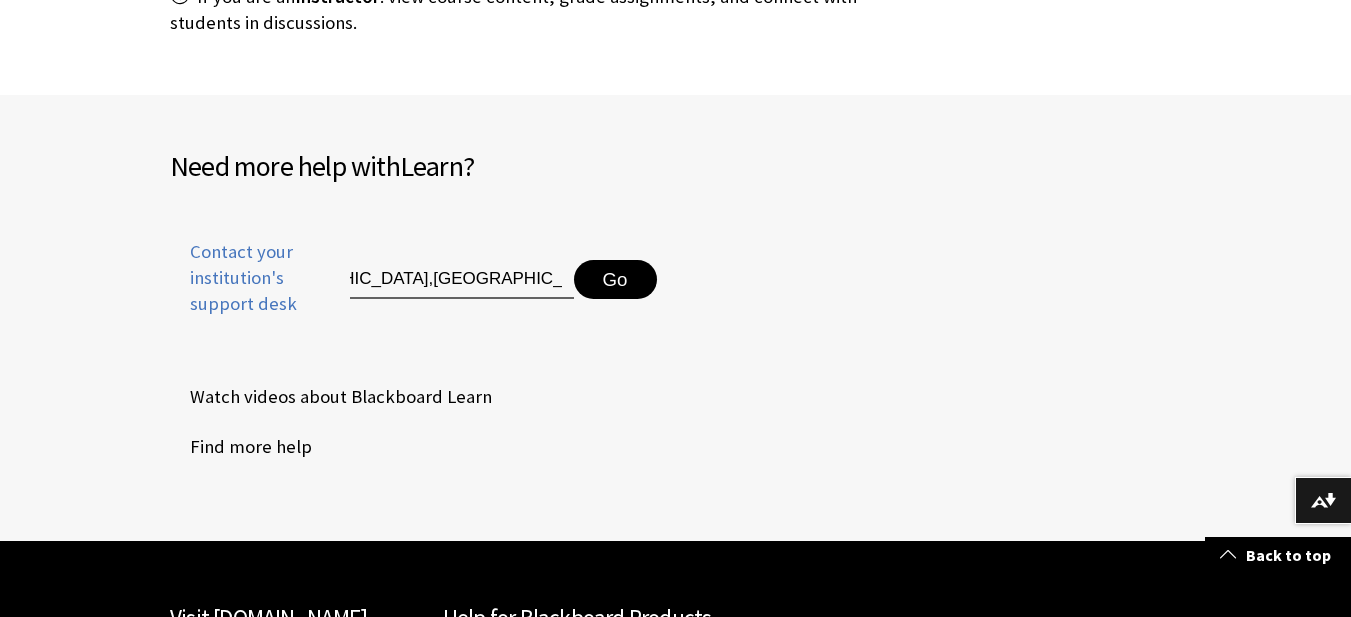 scroll, scrollTop: 0, scrollLeft: 0, axis: both 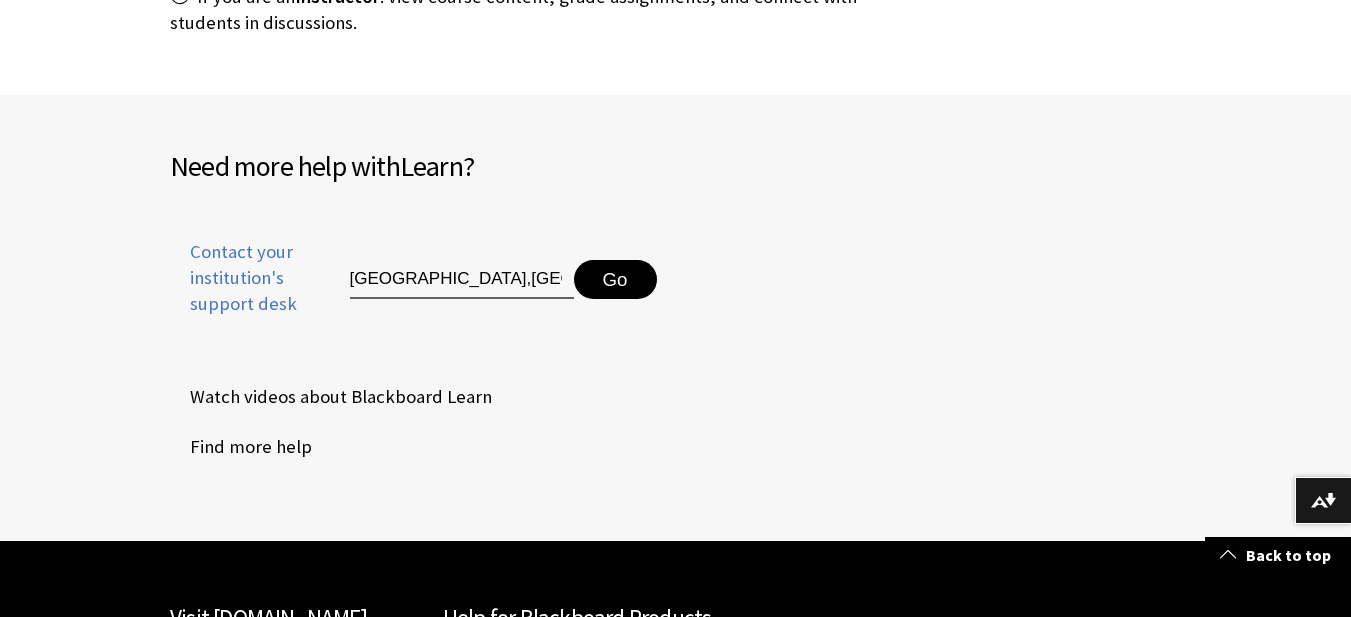 click on "Go" at bounding box center (615, 280) 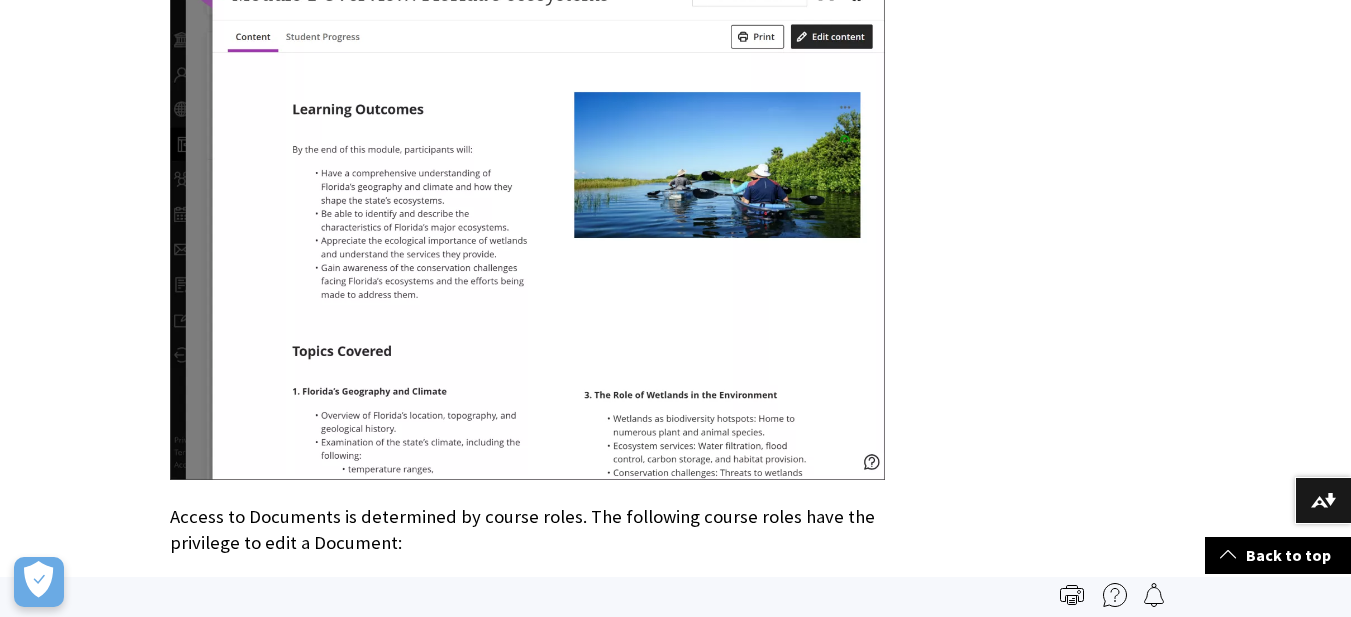 scroll, scrollTop: 1113, scrollLeft: 0, axis: vertical 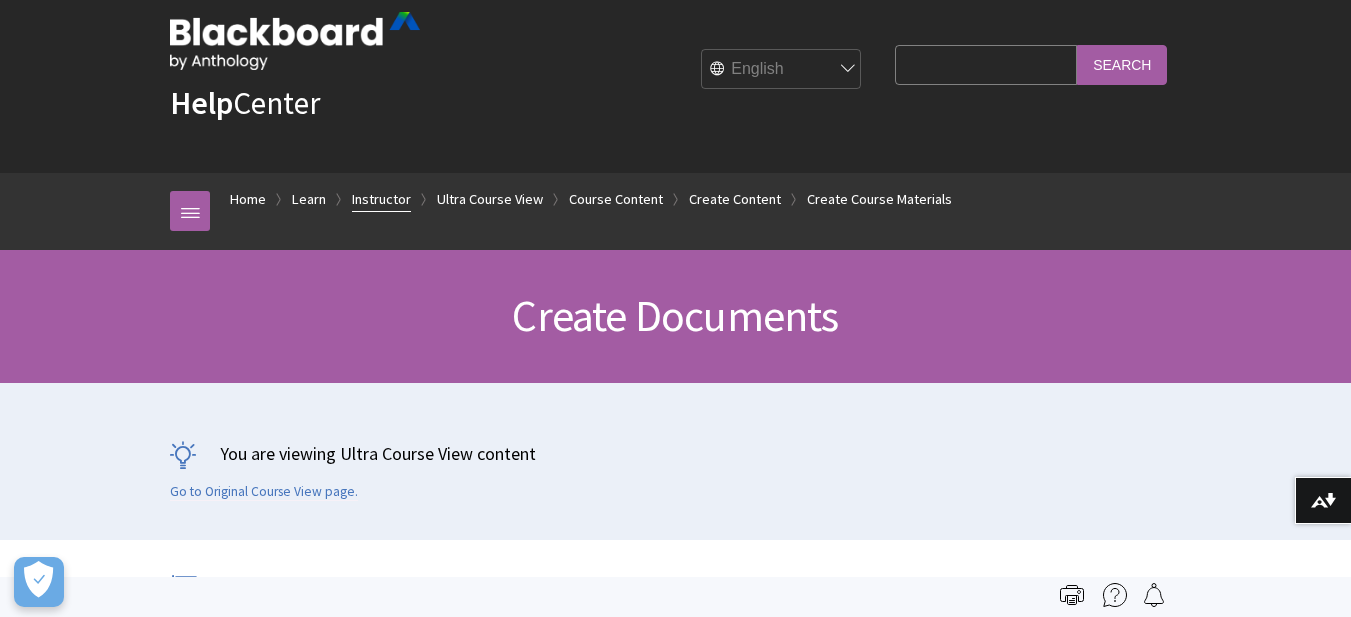 click on "Instructor" at bounding box center [381, 199] 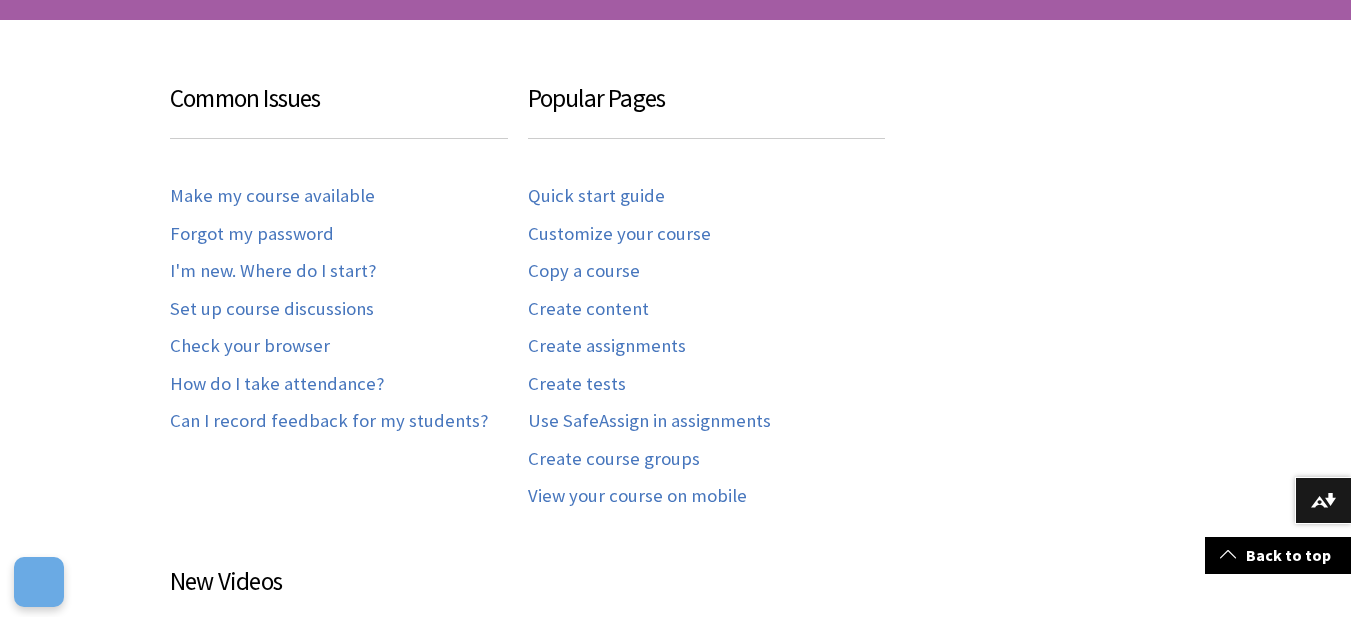 scroll, scrollTop: 398, scrollLeft: 0, axis: vertical 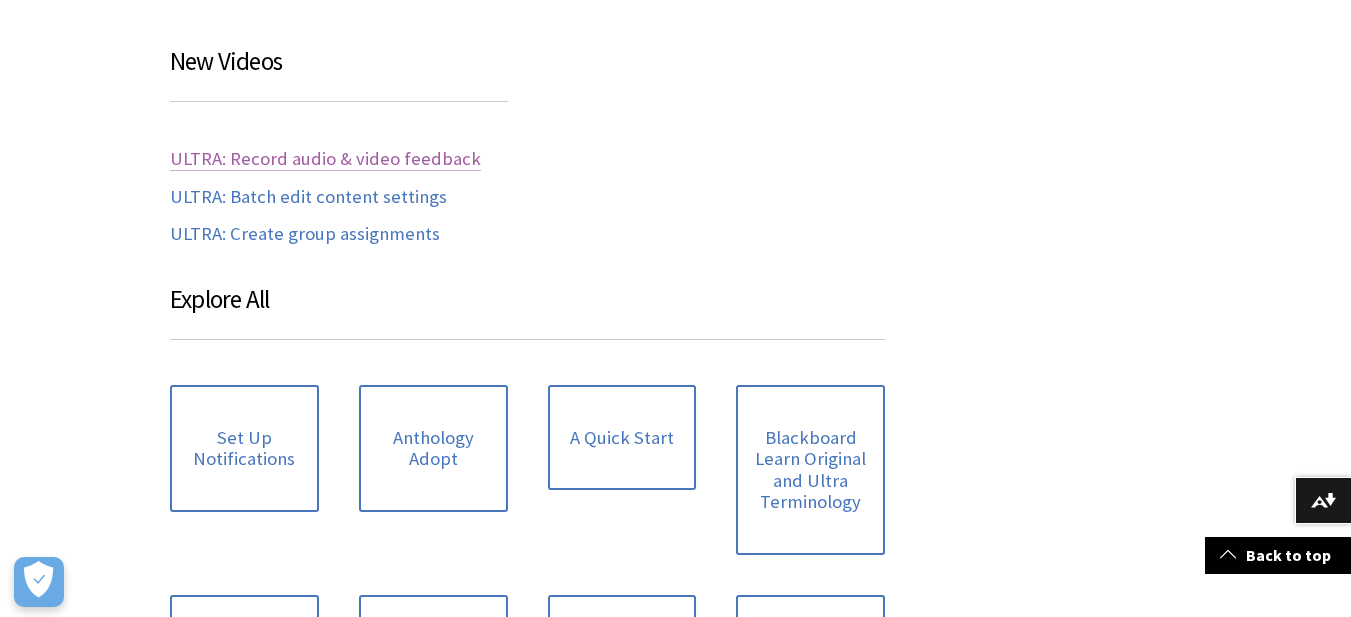click on "ULTRA: Record audio & video feedback" at bounding box center (325, 159) 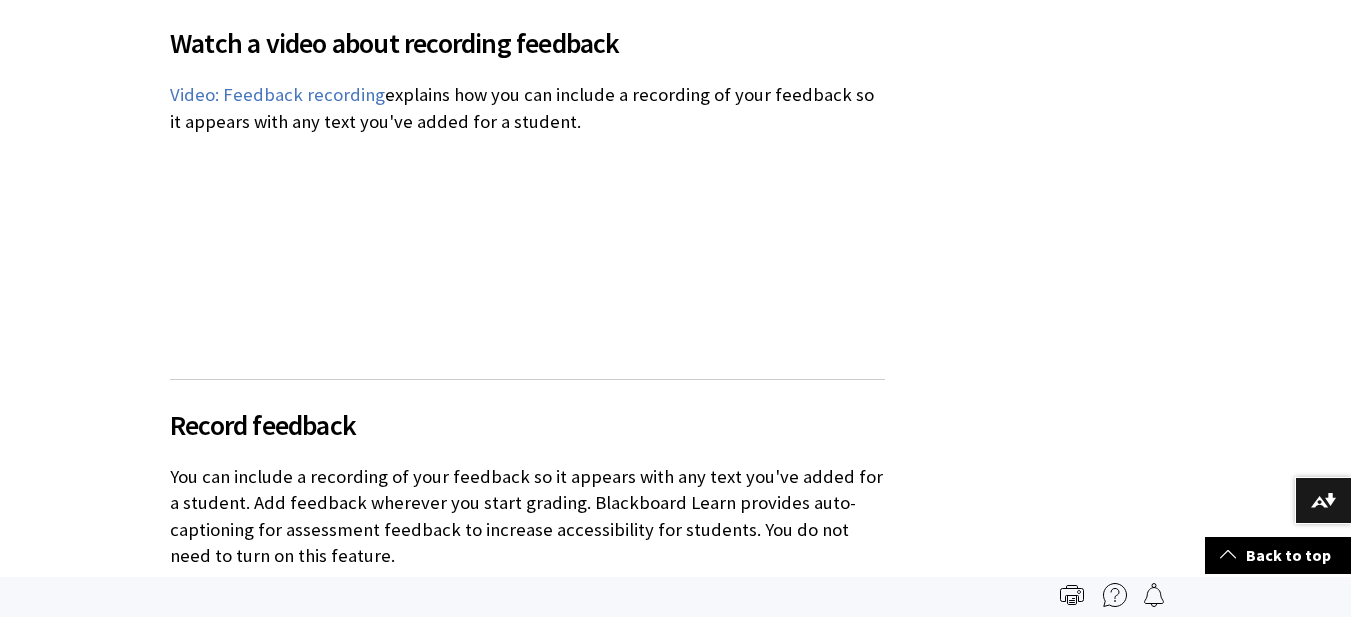 scroll, scrollTop: 642, scrollLeft: 0, axis: vertical 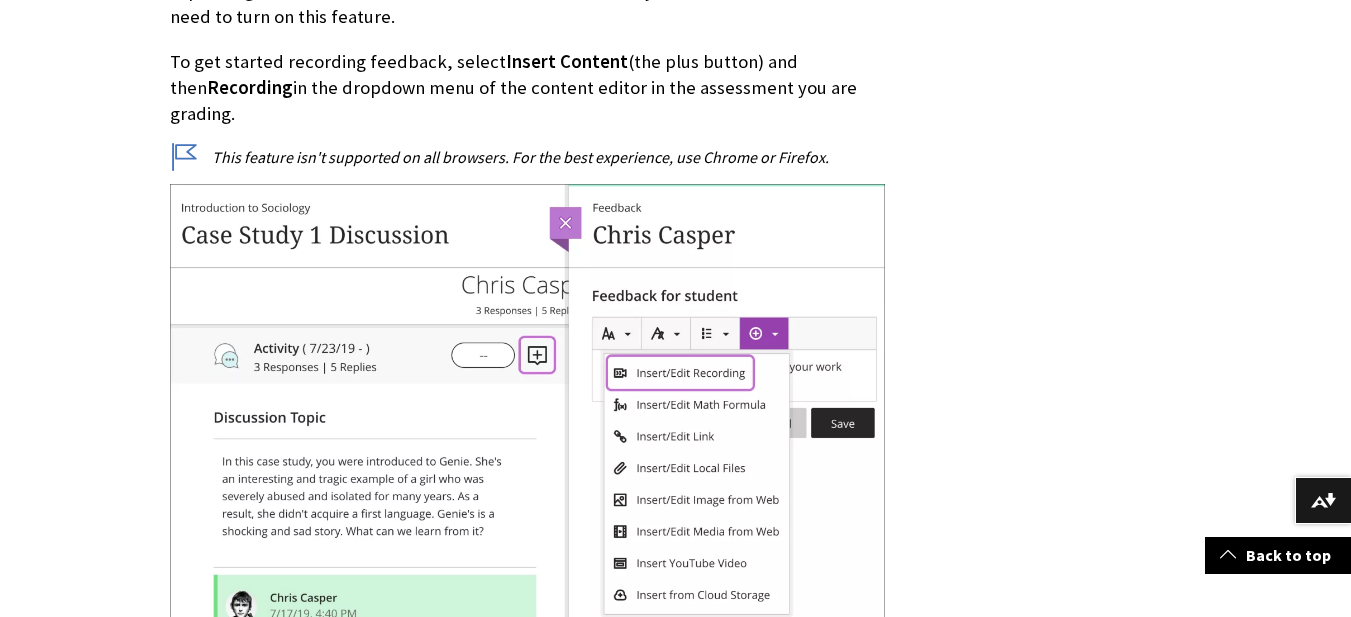 click at bounding box center [527, 495] 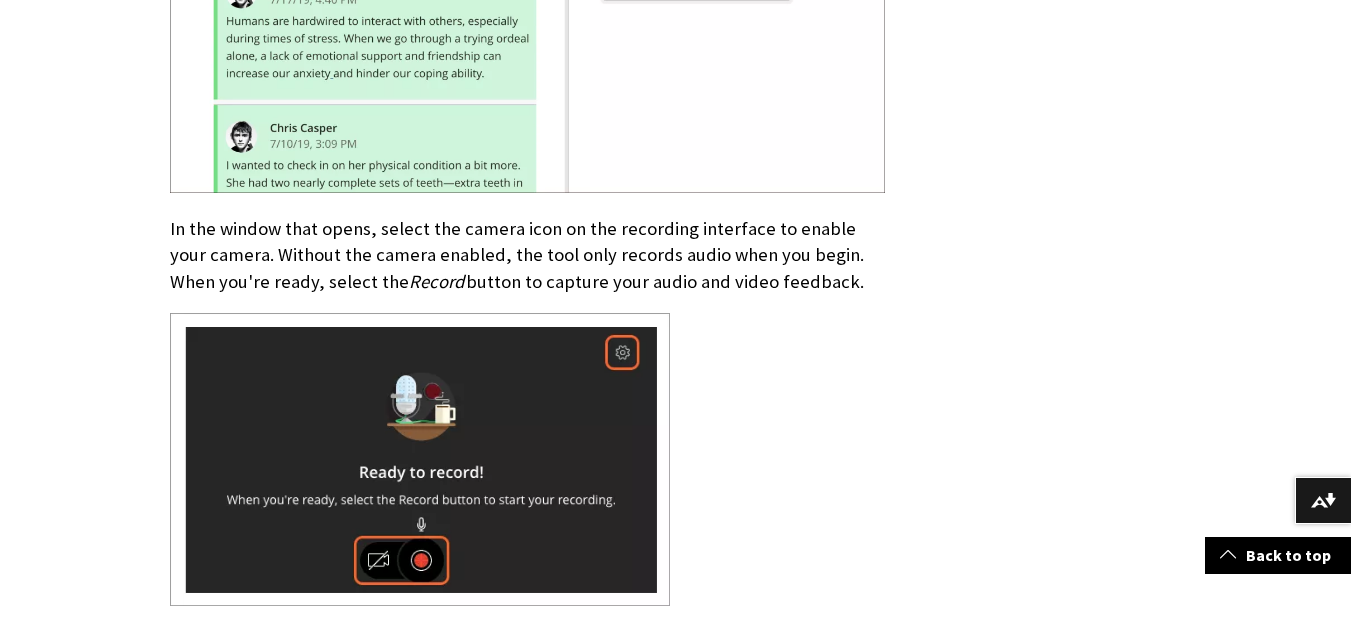 scroll, scrollTop: 1995, scrollLeft: 0, axis: vertical 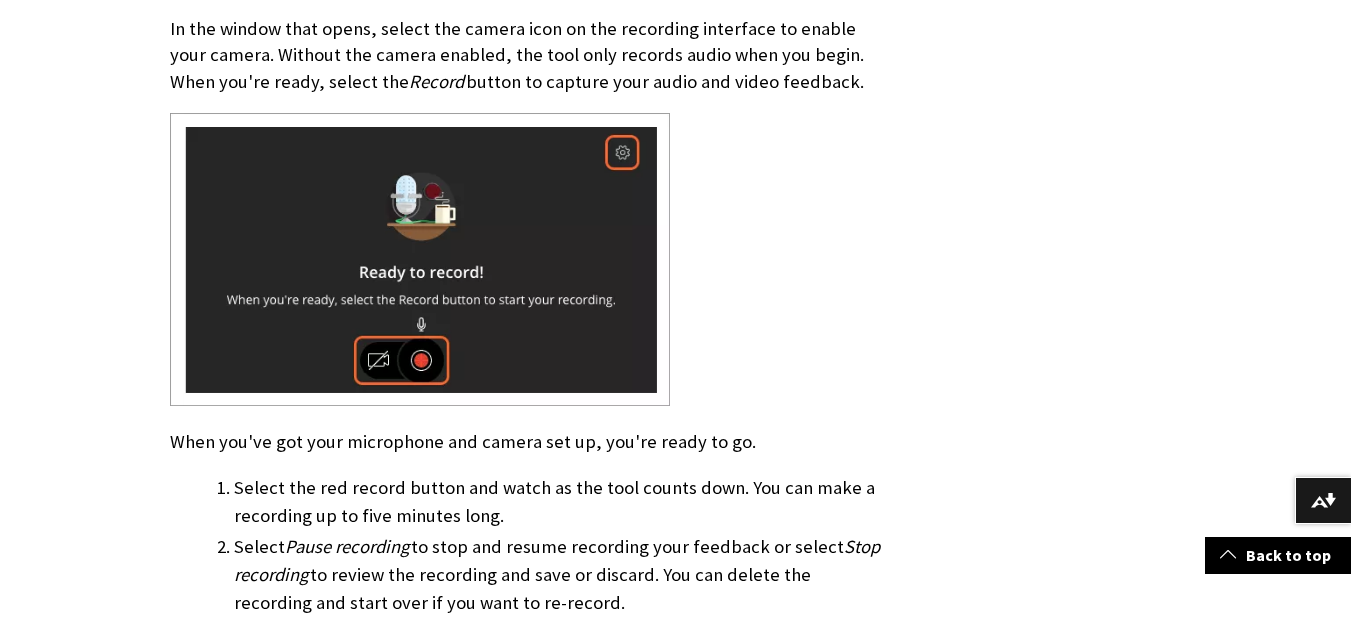 click at bounding box center [420, 259] 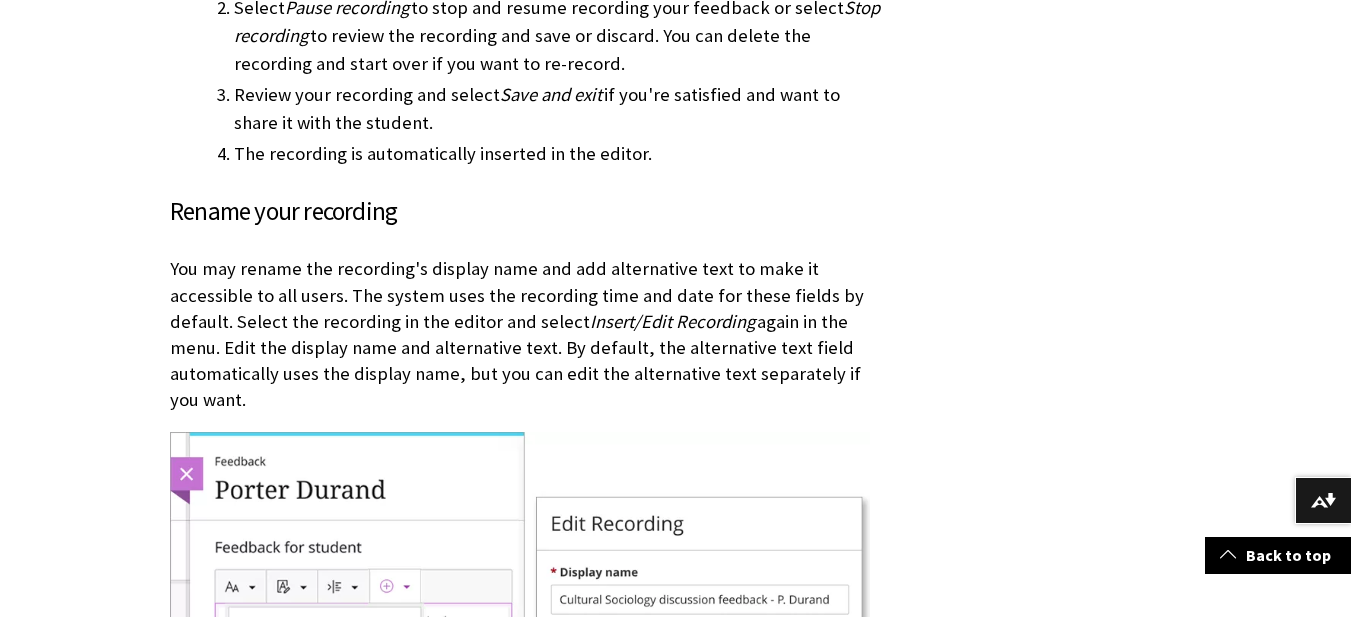 scroll, scrollTop: 3971, scrollLeft: 0, axis: vertical 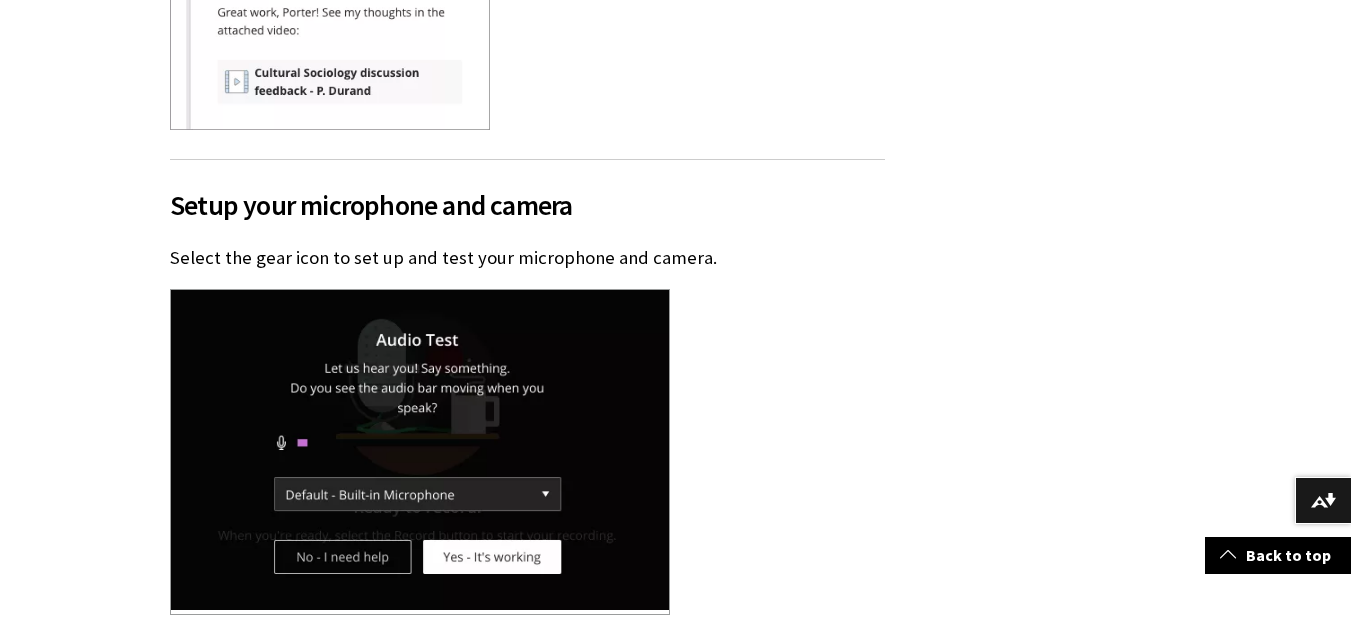 click at bounding box center [420, 449] 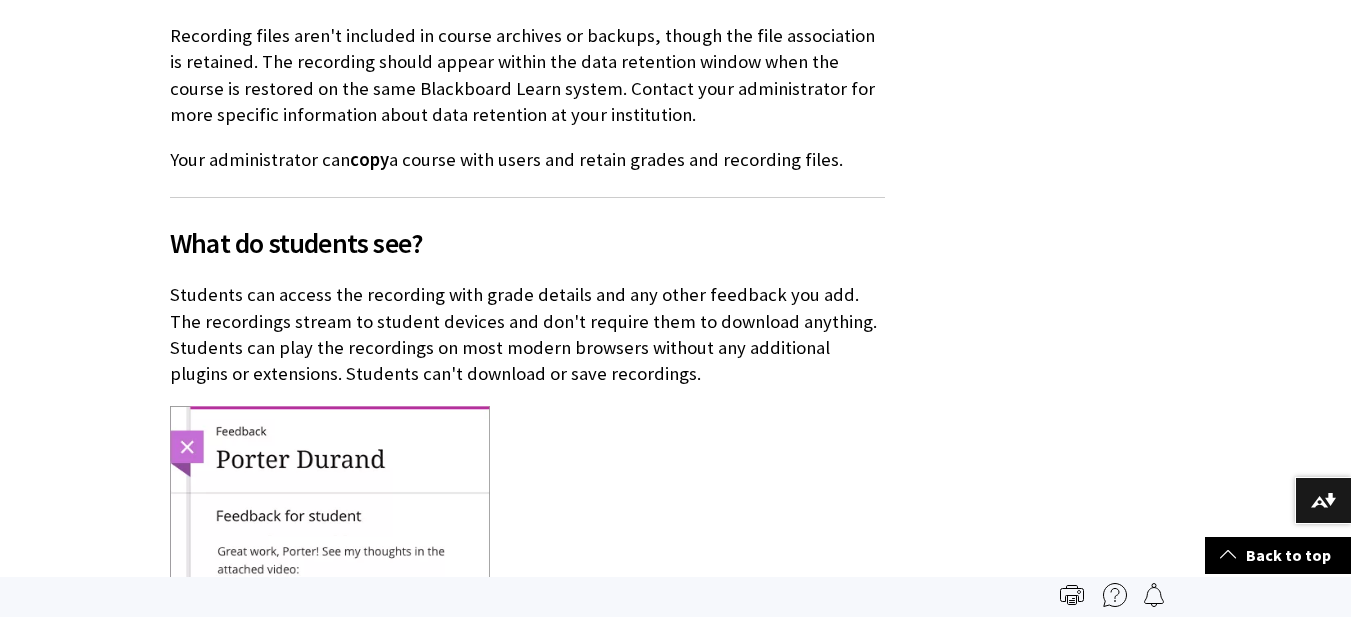 scroll, scrollTop: 2893, scrollLeft: 0, axis: vertical 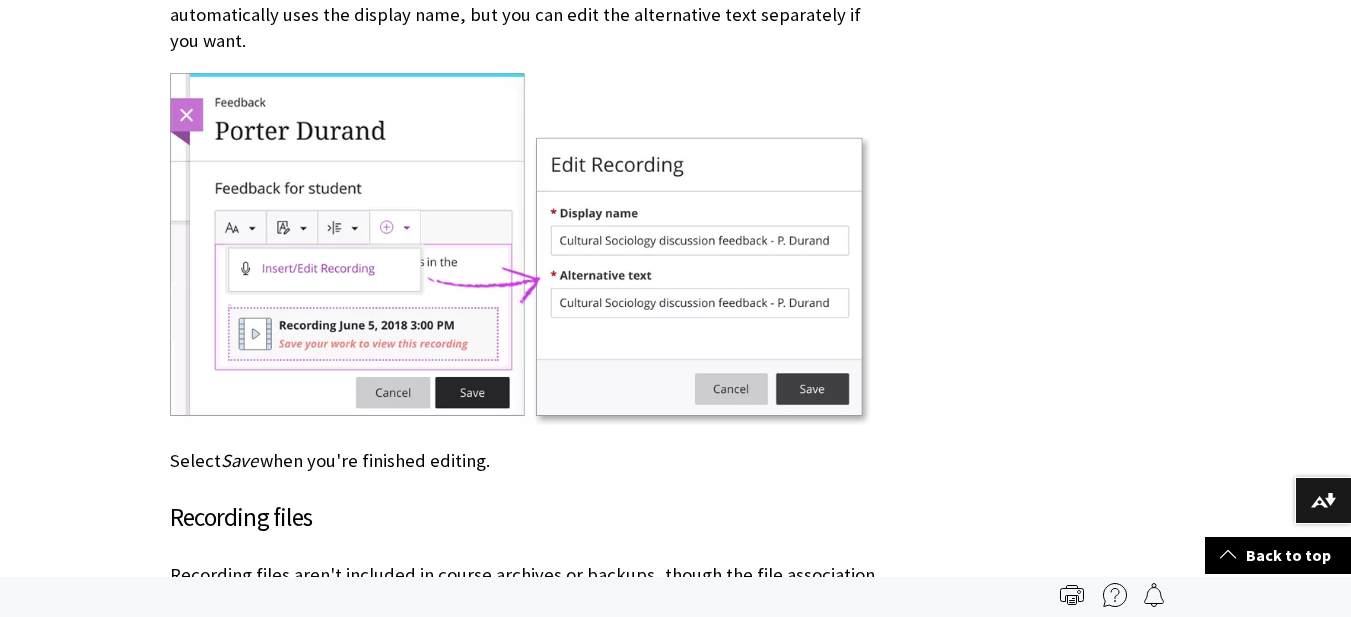 click at bounding box center [520, 249] 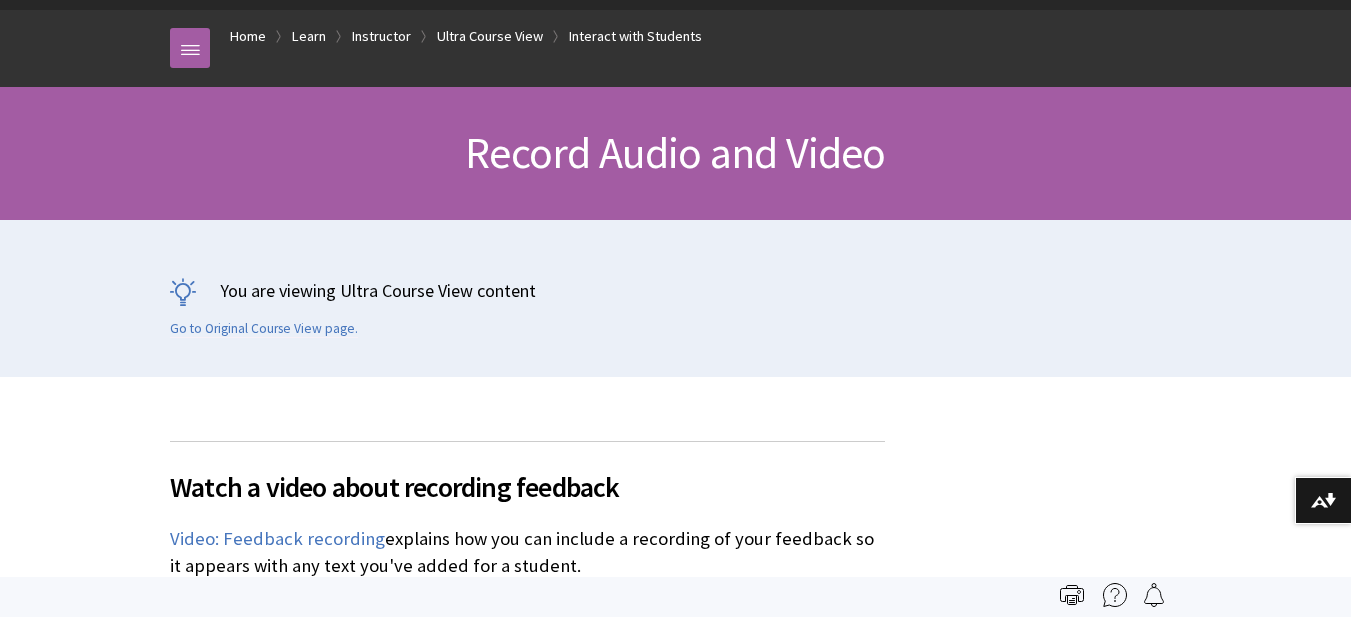 scroll, scrollTop: 0, scrollLeft: 0, axis: both 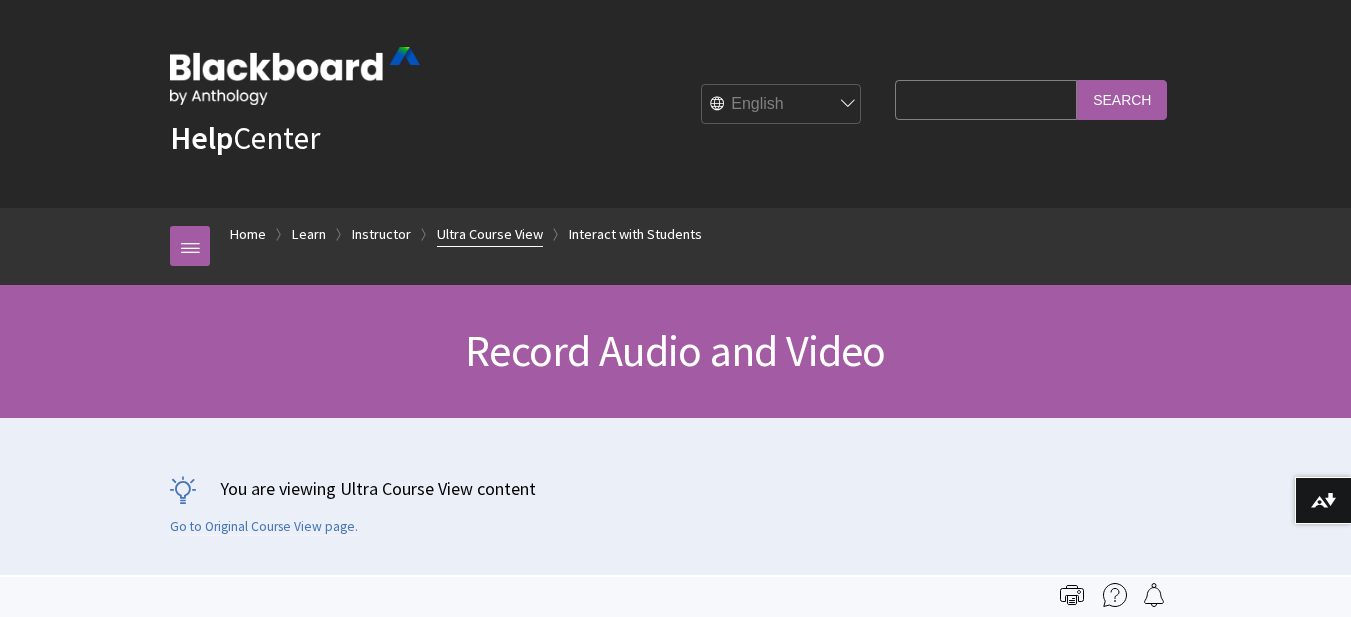 click on "Ultra Course View" at bounding box center [490, 234] 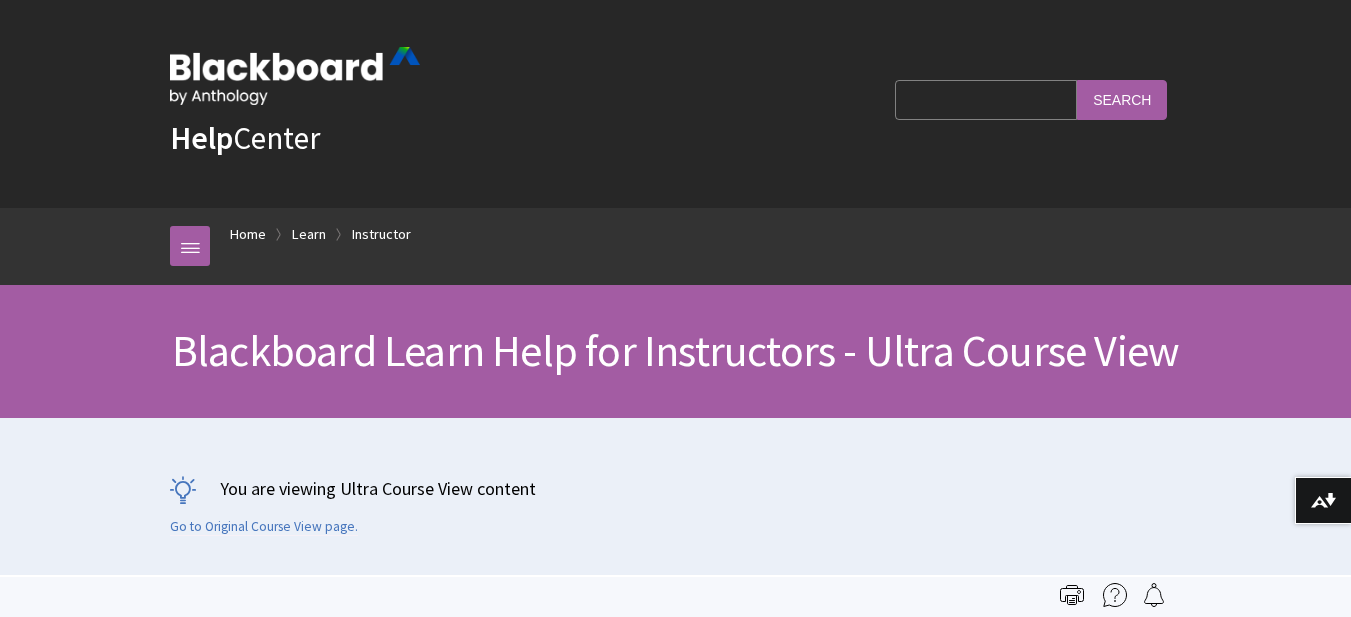 scroll, scrollTop: 539, scrollLeft: 0, axis: vertical 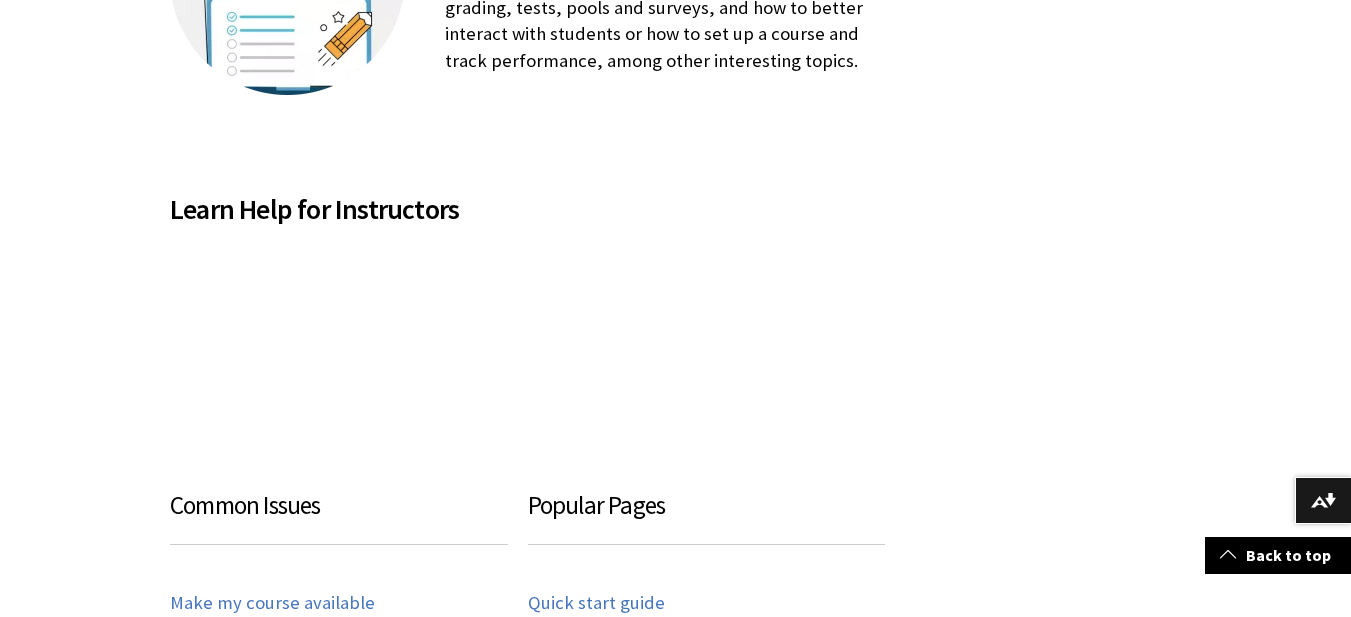 click on "Learn Help for Instructors" at bounding box center (527, 209) 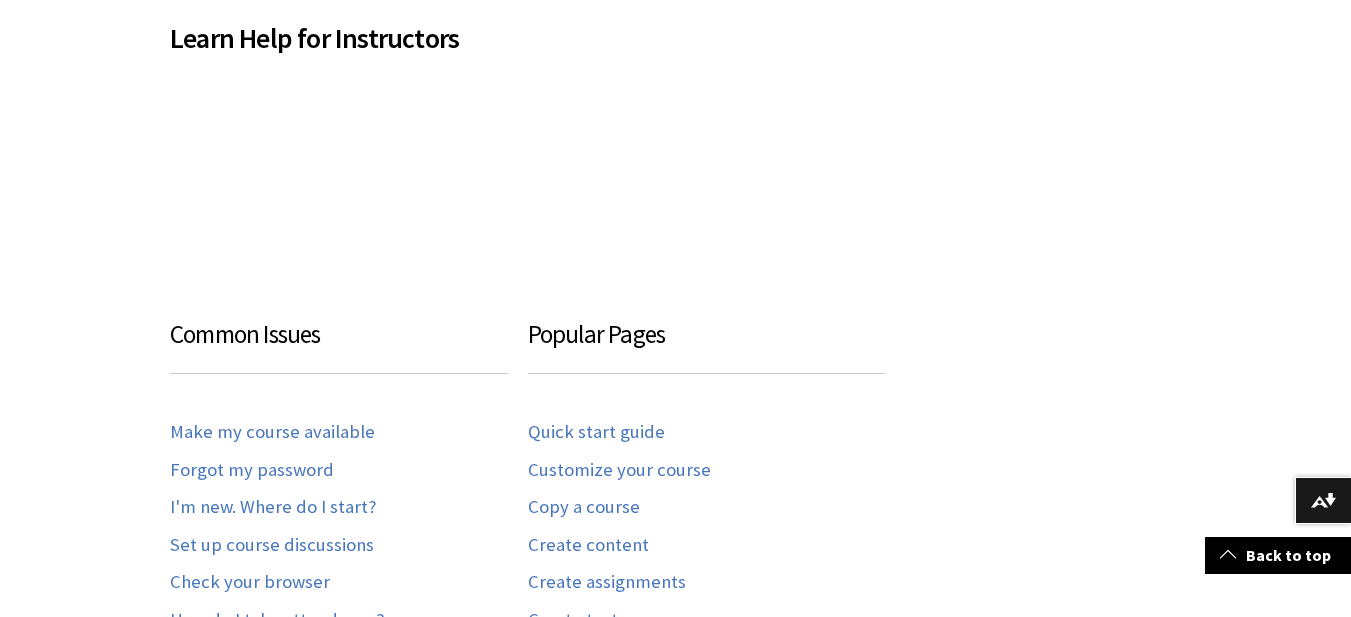 scroll, scrollTop: 1099, scrollLeft: 0, axis: vertical 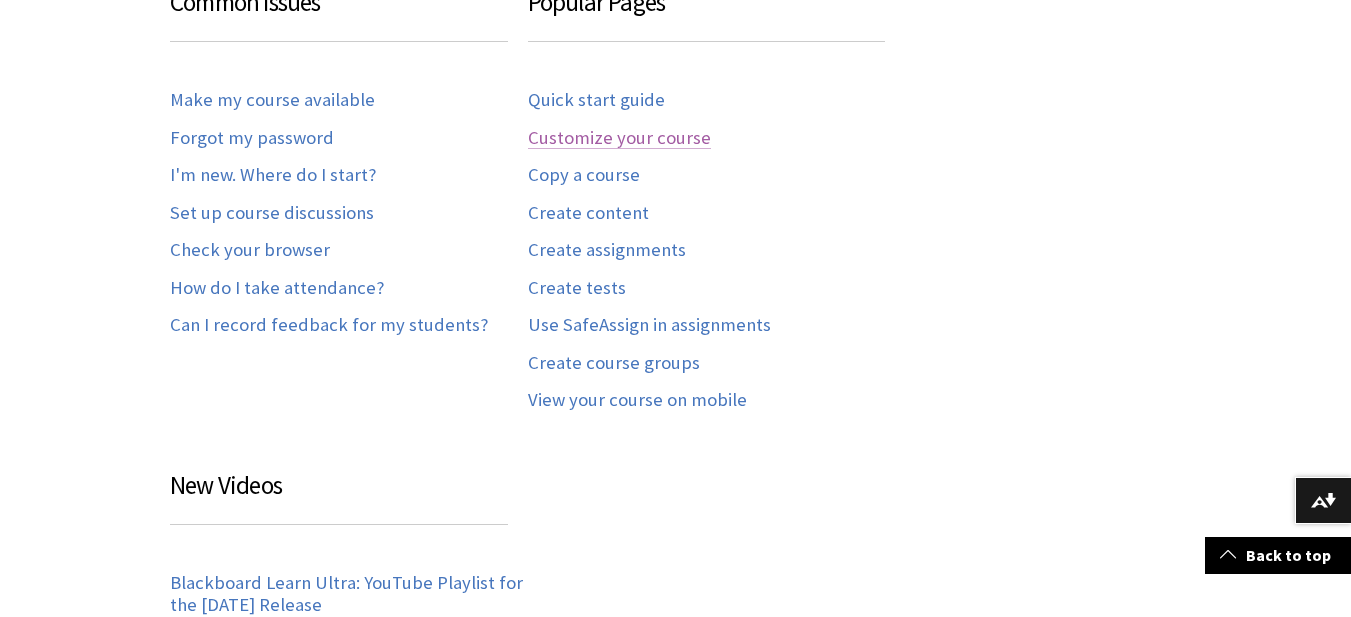 click on "Customize your course" at bounding box center [619, 138] 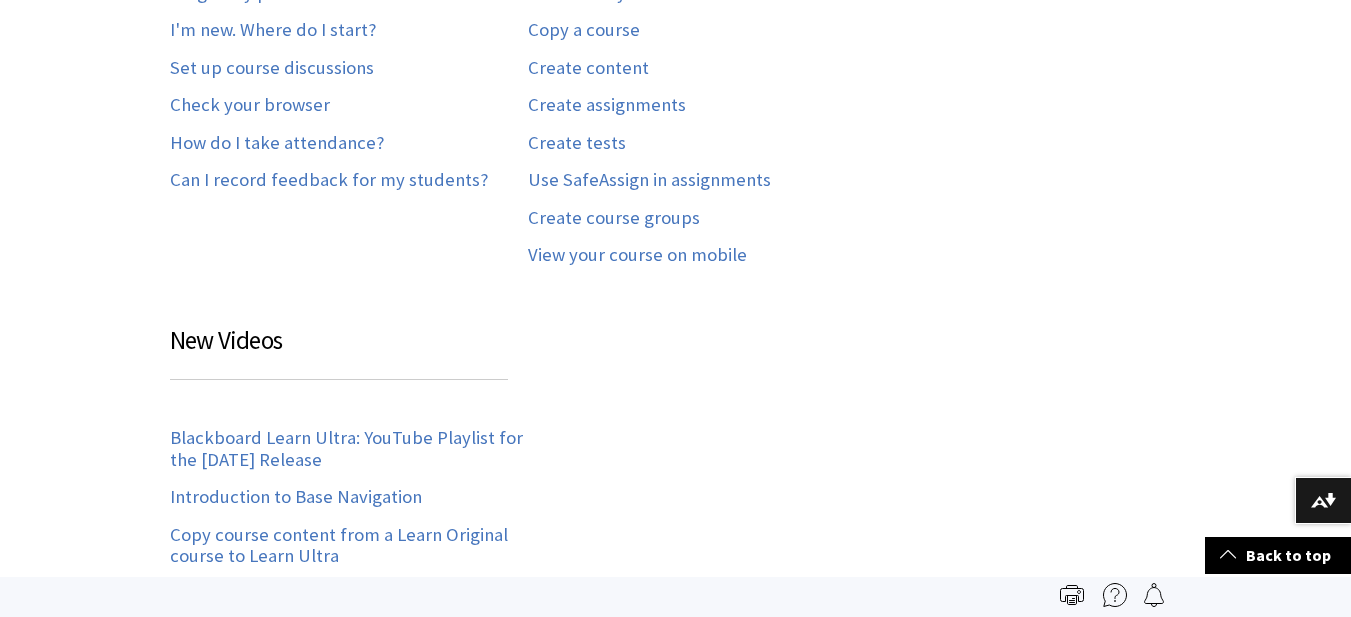 scroll, scrollTop: 1507, scrollLeft: 0, axis: vertical 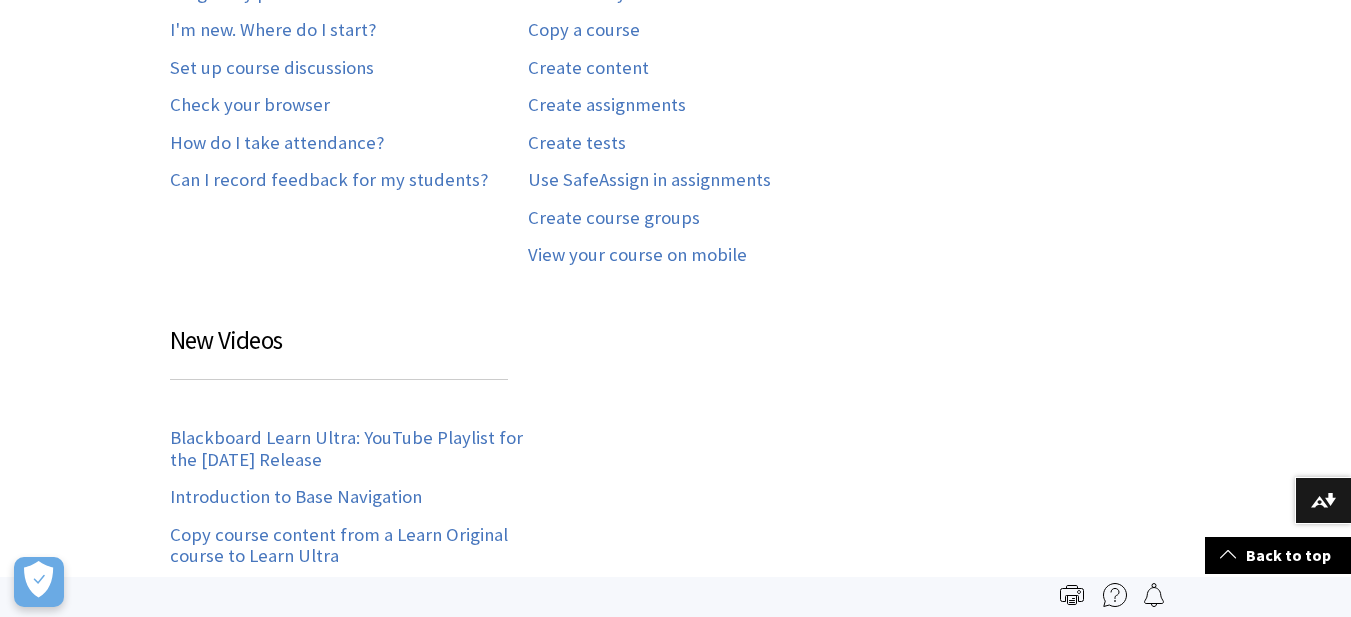 click on "Skip to main content
Help  Center
English عربية Català Cymraeg Deutsch Español Suomi Français עברית Italiano 日本語 한국어 Nederlands Norsk (Bokmål) Português, [GEOGRAPHIC_DATA] Русский Svenska Türkçe 简体中文 Français Canadien
Search Query
Search
Breadcrumb
Home
Learn
Instructor
All Products
Playlists" at bounding box center (675, 624) 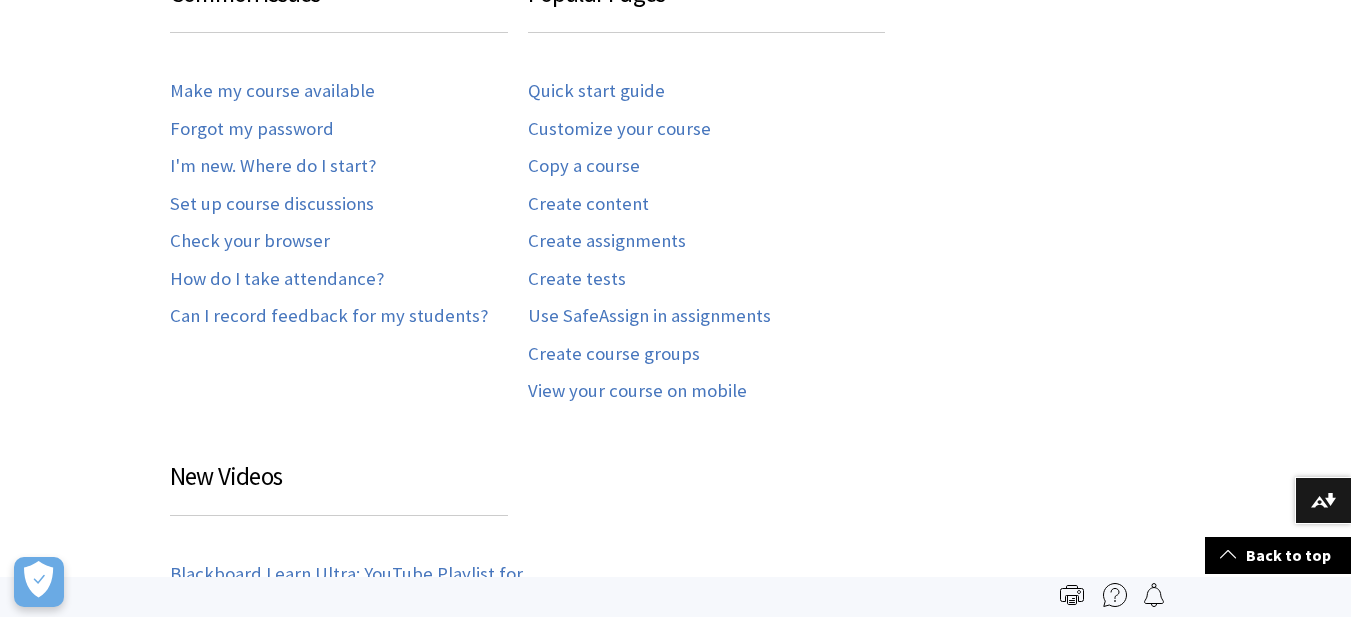 scroll, scrollTop: 1347, scrollLeft: 0, axis: vertical 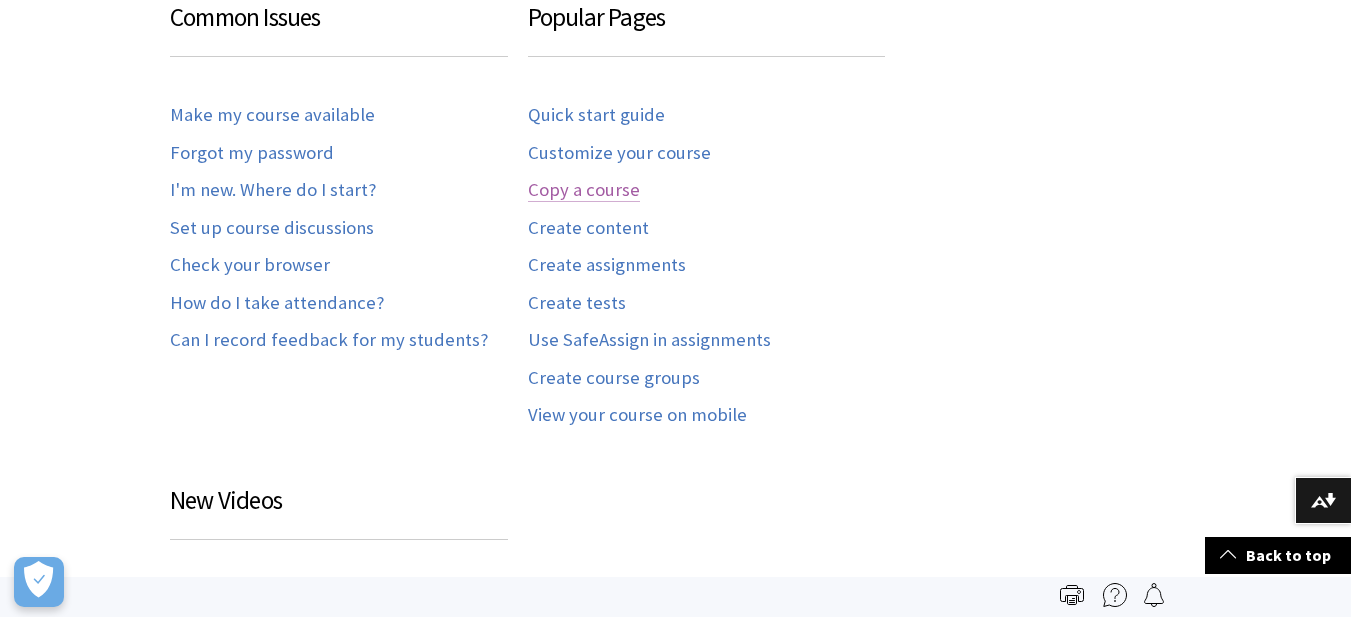 click on "Copy a course" at bounding box center [584, 190] 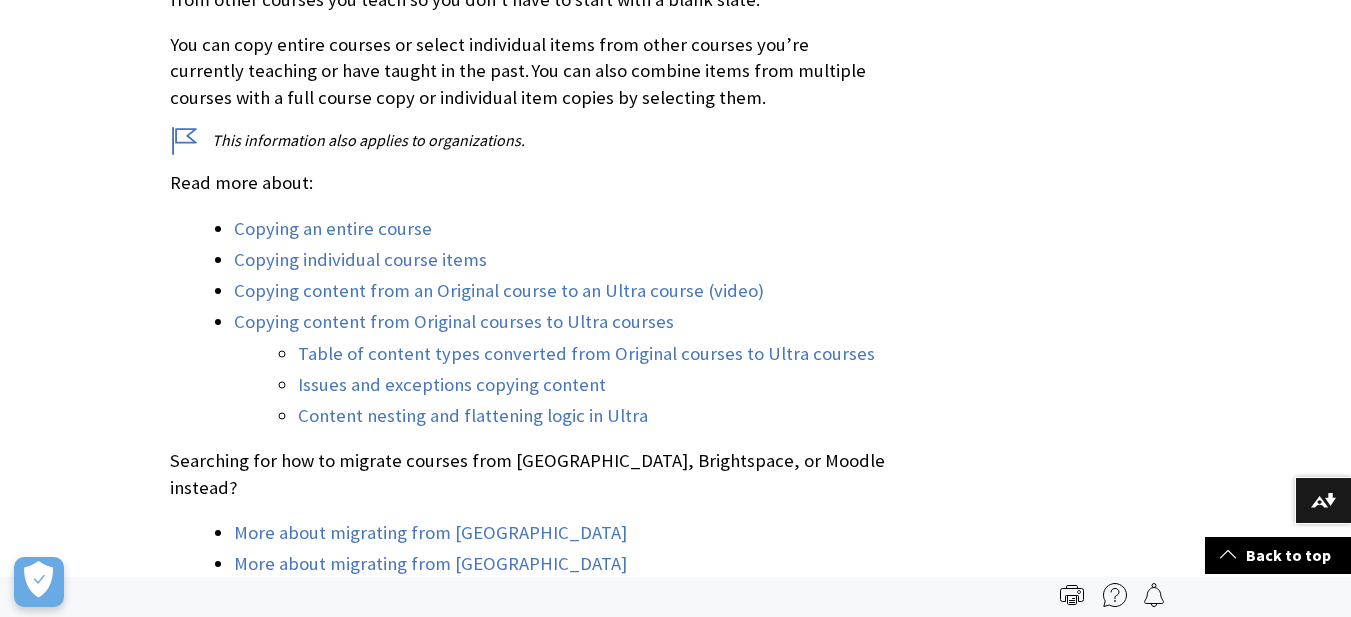 scroll, scrollTop: 677, scrollLeft: 0, axis: vertical 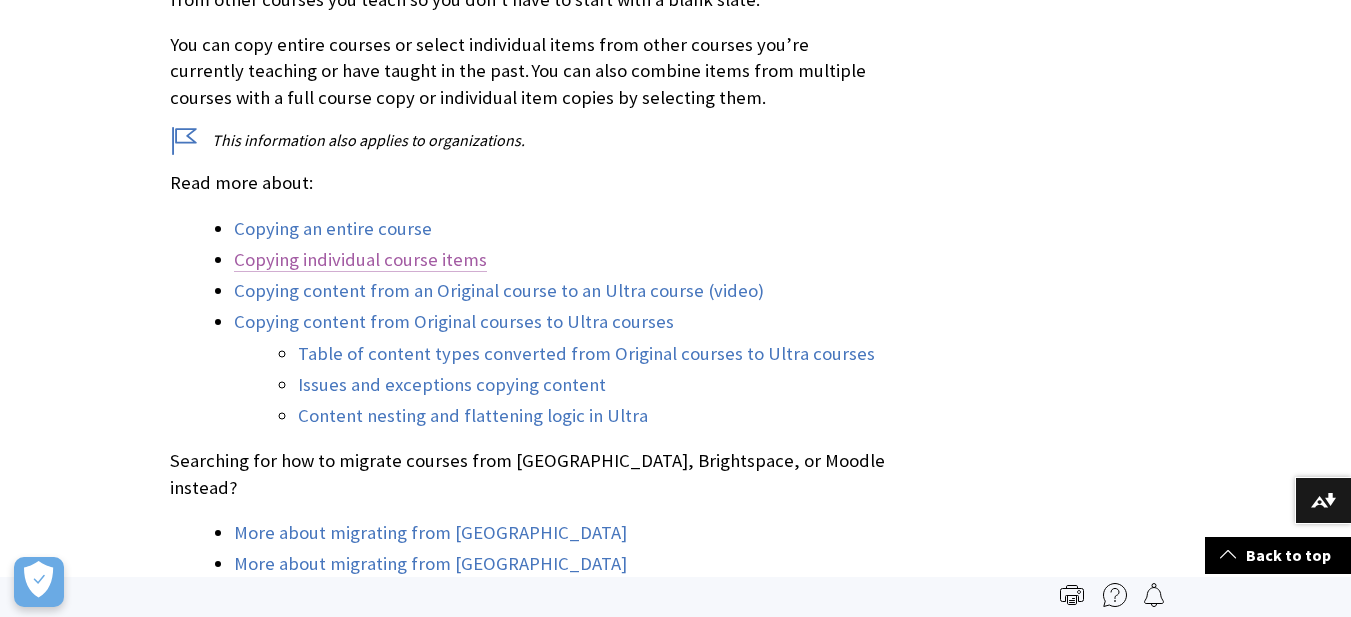 click on "Copying individual course items" at bounding box center [360, 260] 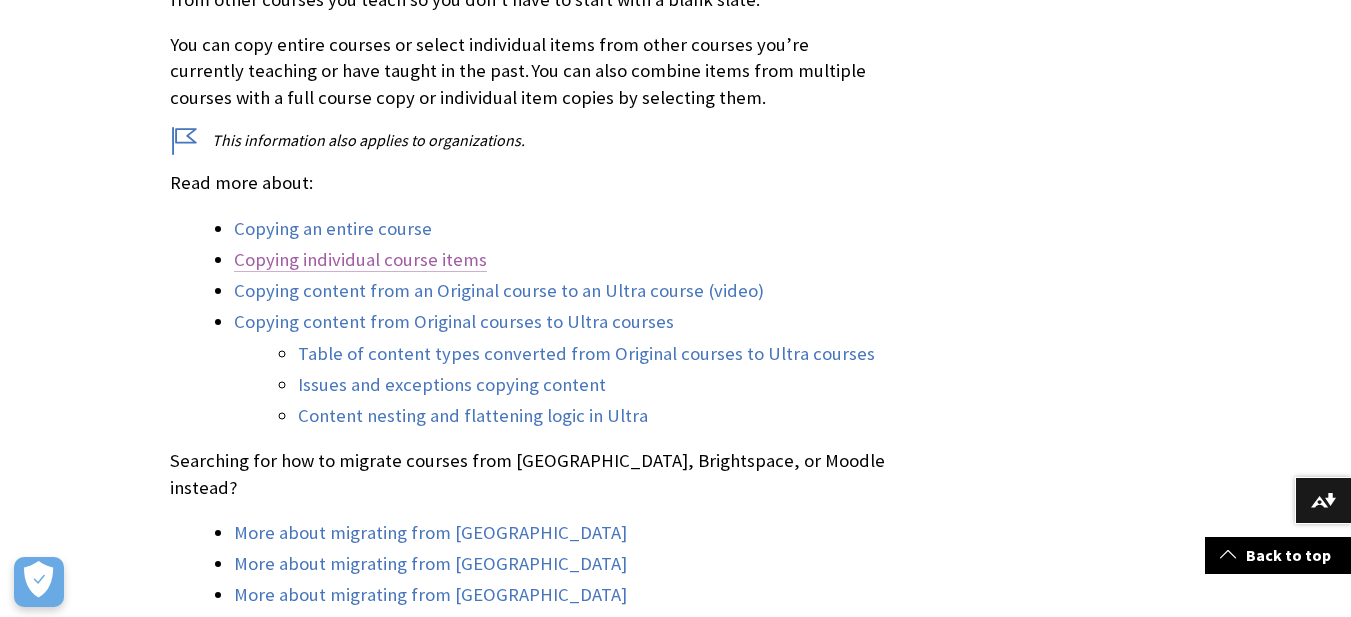 scroll, scrollTop: 3787, scrollLeft: 0, axis: vertical 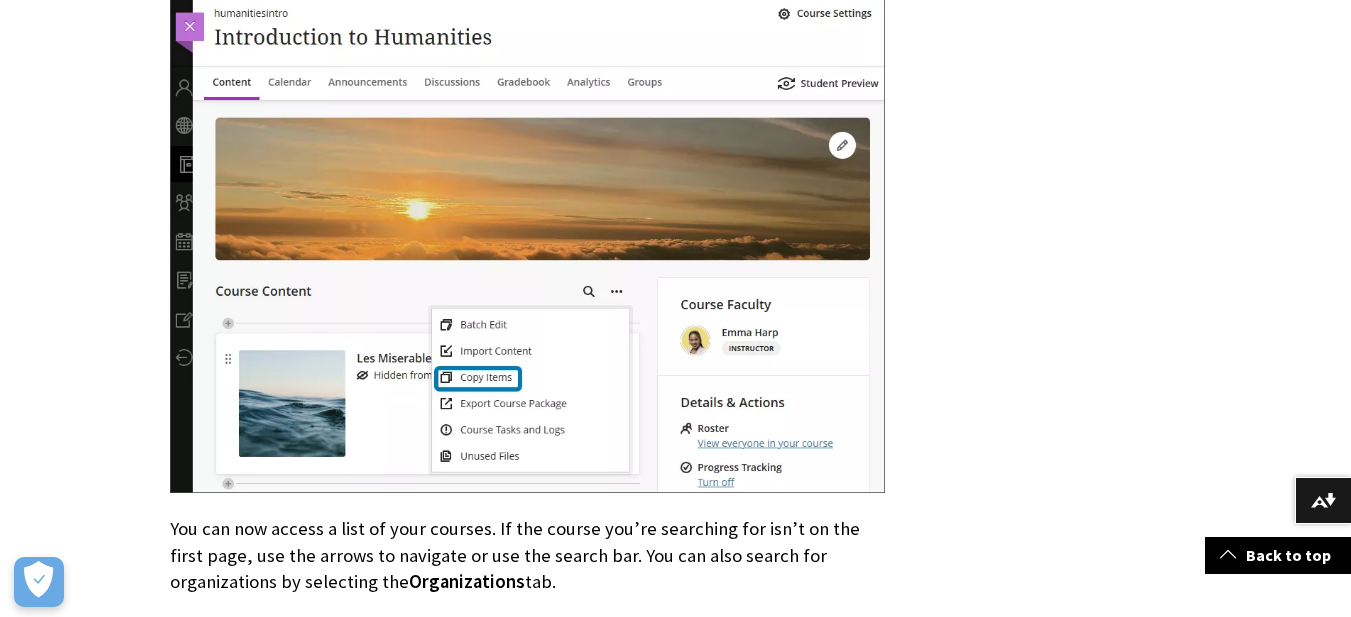 click at bounding box center (527, 242) 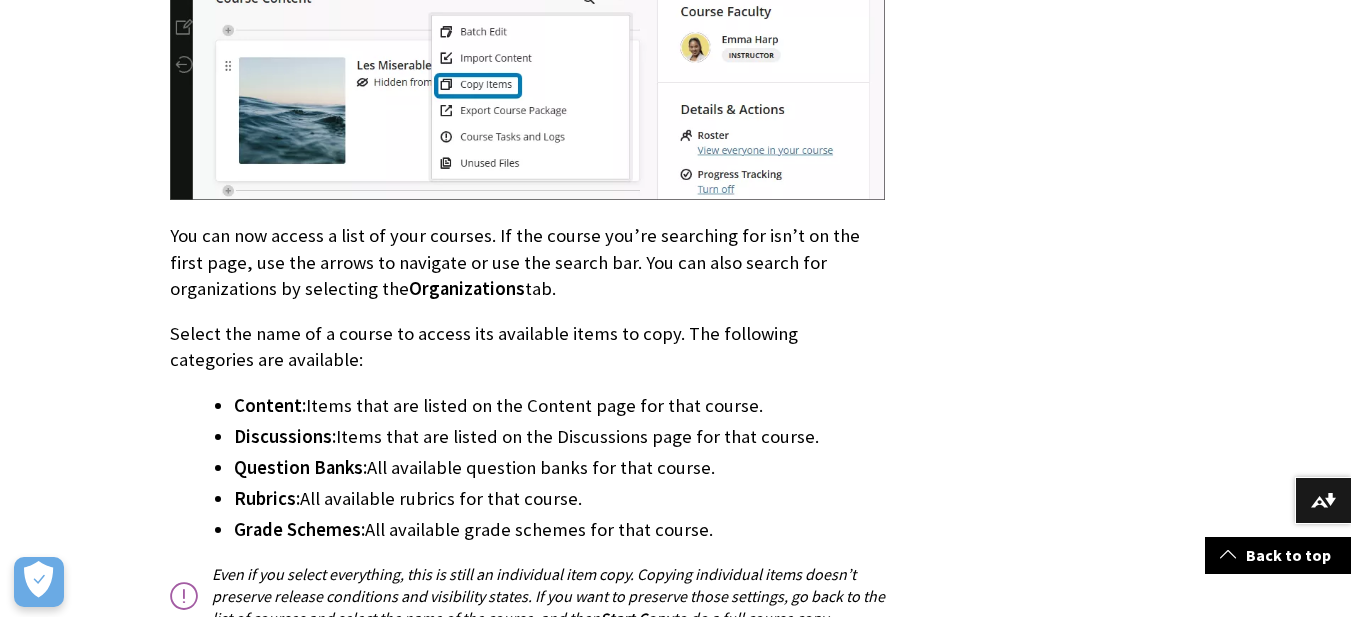 scroll, scrollTop: 4320, scrollLeft: 0, axis: vertical 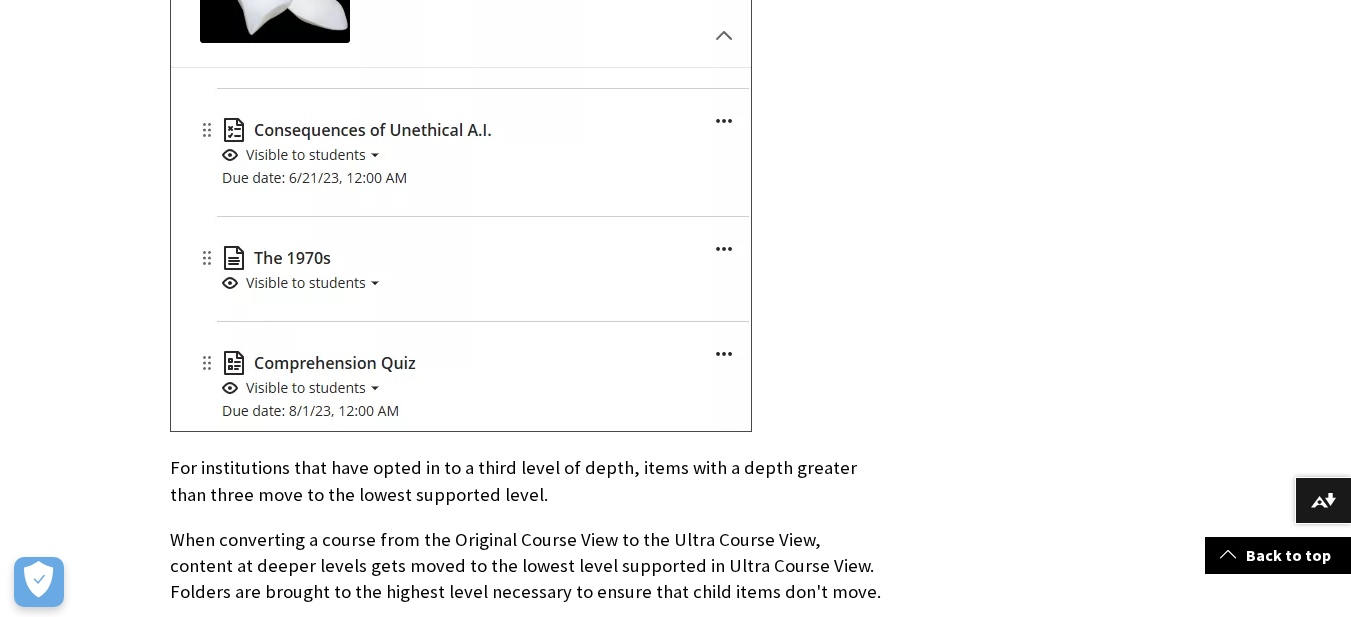 click at bounding box center [461, 152] 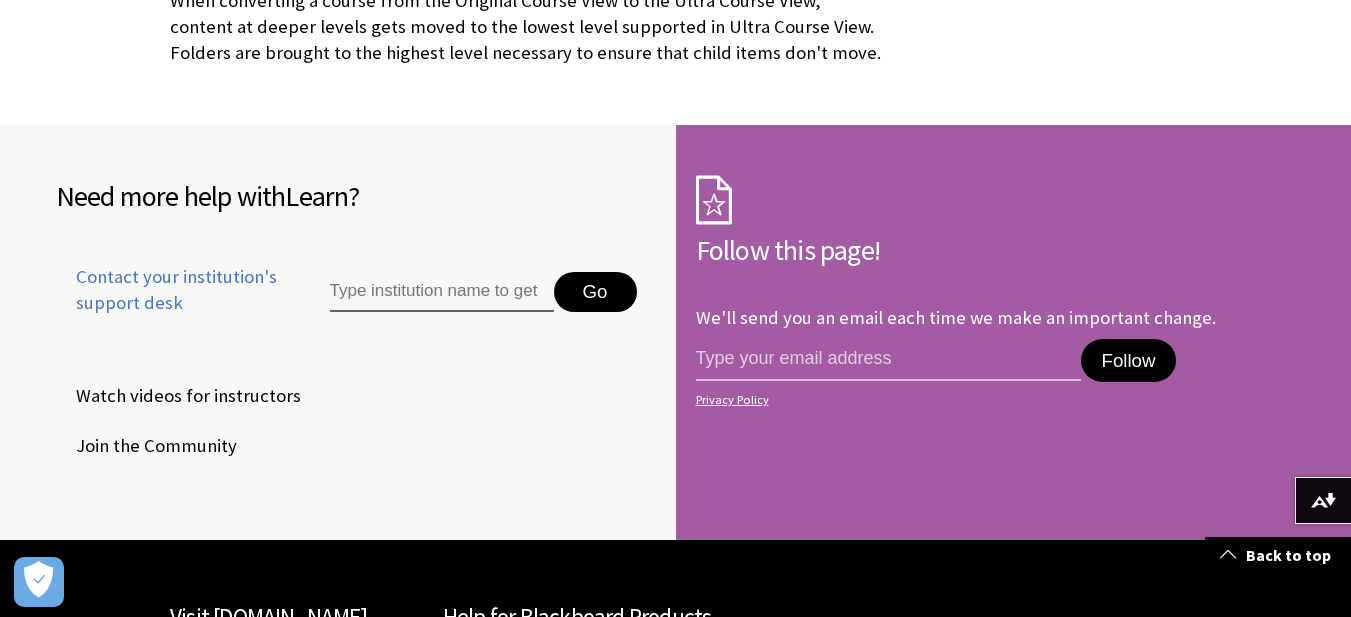 scroll, scrollTop: 10424, scrollLeft: 0, axis: vertical 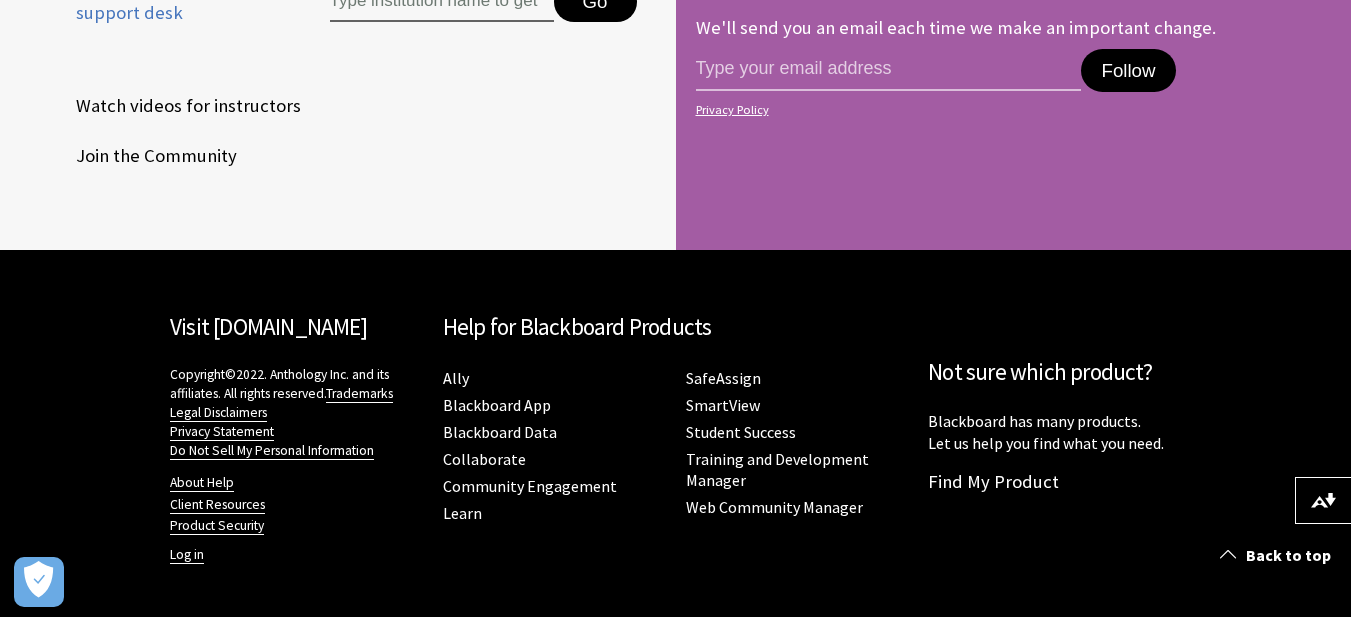 click on "Join the Community" at bounding box center (146, 156) 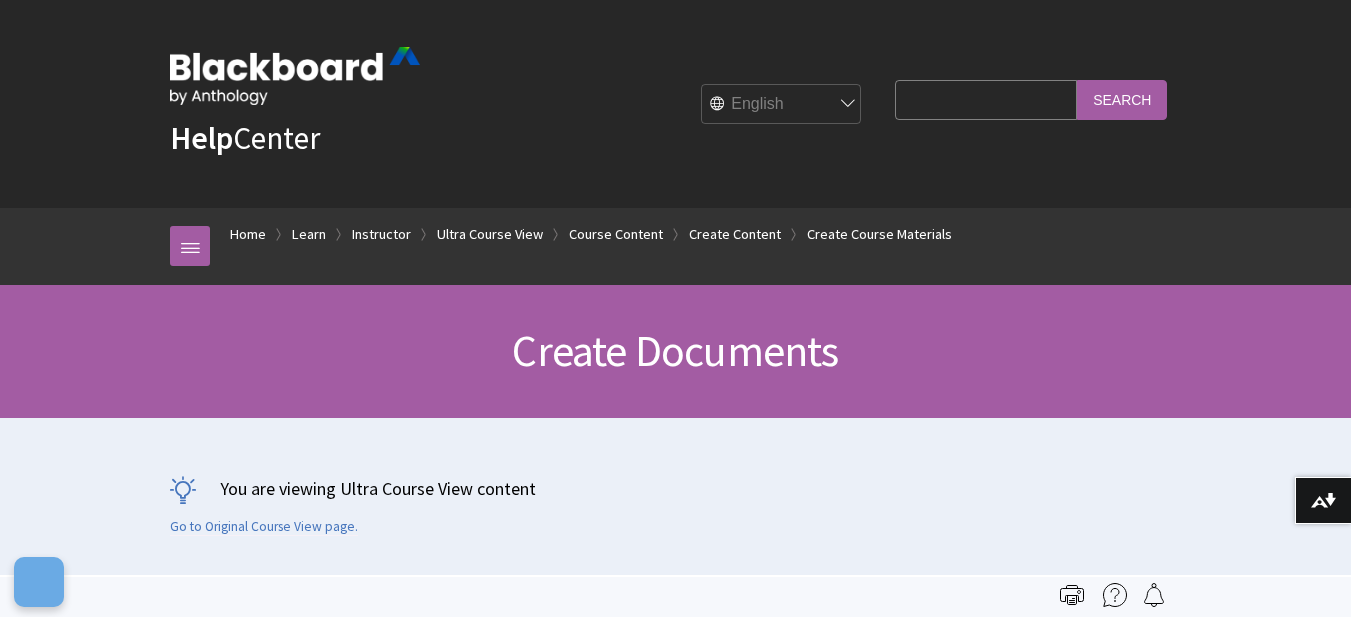 scroll, scrollTop: 0, scrollLeft: 0, axis: both 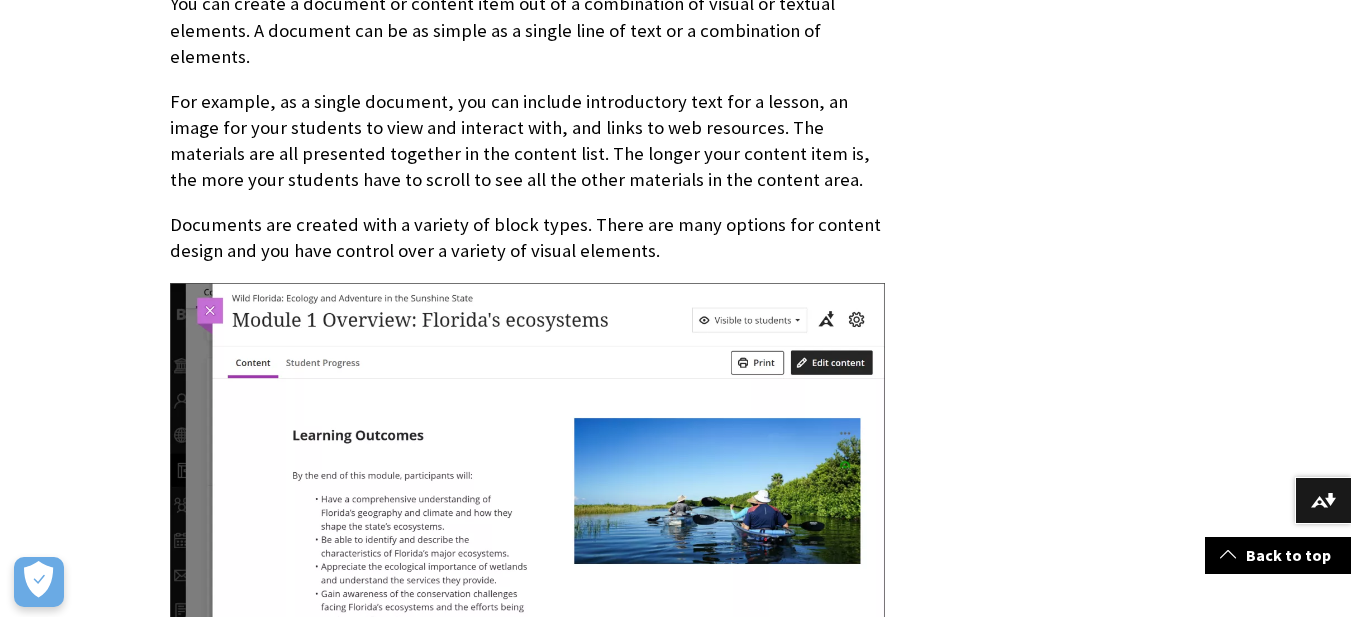 click at bounding box center [527, 544] 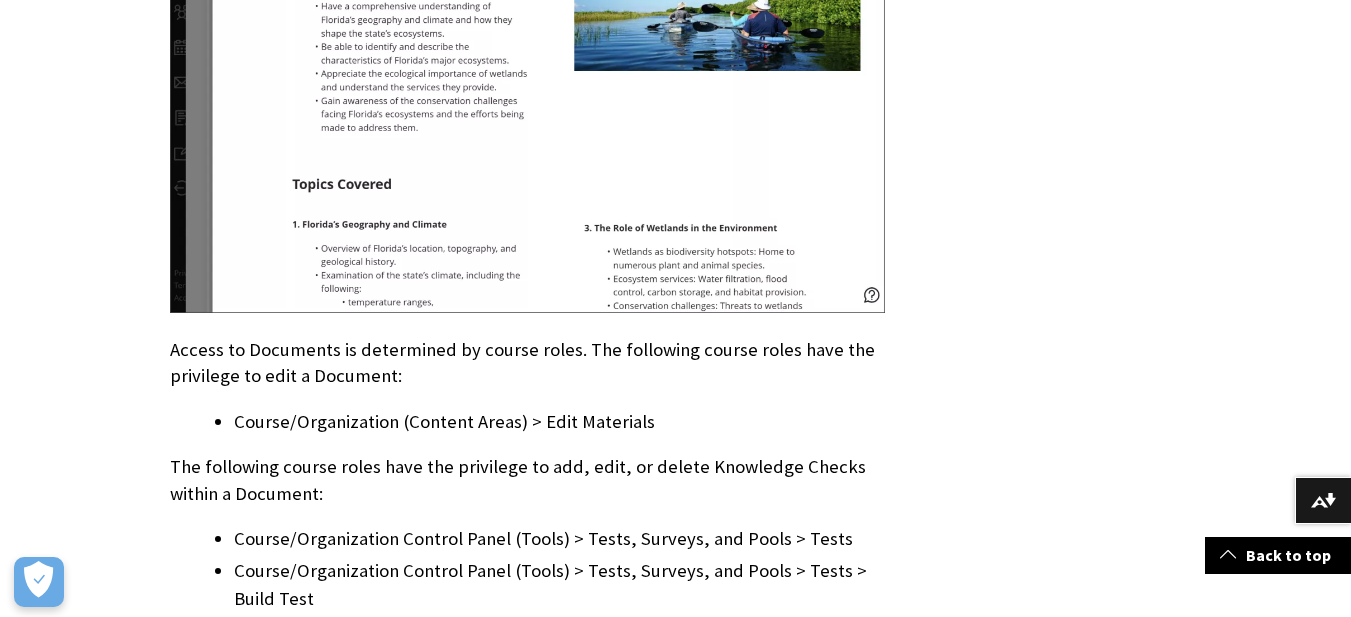 scroll, scrollTop: 1493, scrollLeft: 0, axis: vertical 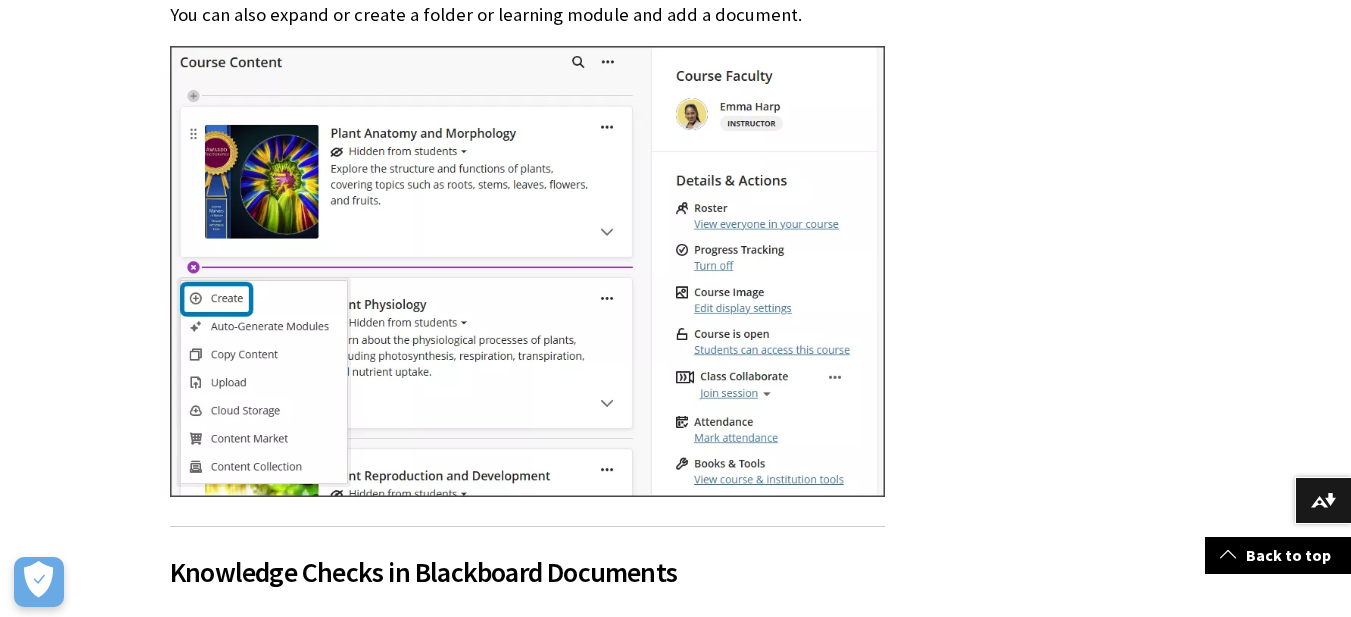 click at bounding box center [527, 271] 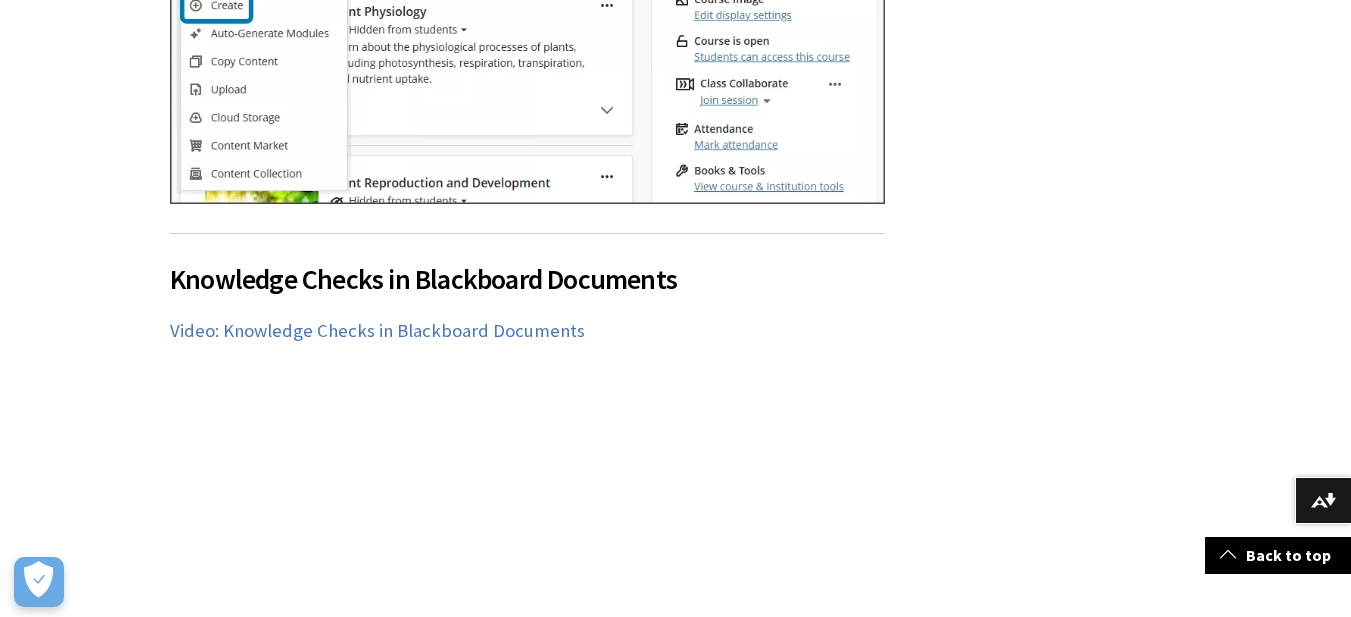 scroll, scrollTop: 3417, scrollLeft: 0, axis: vertical 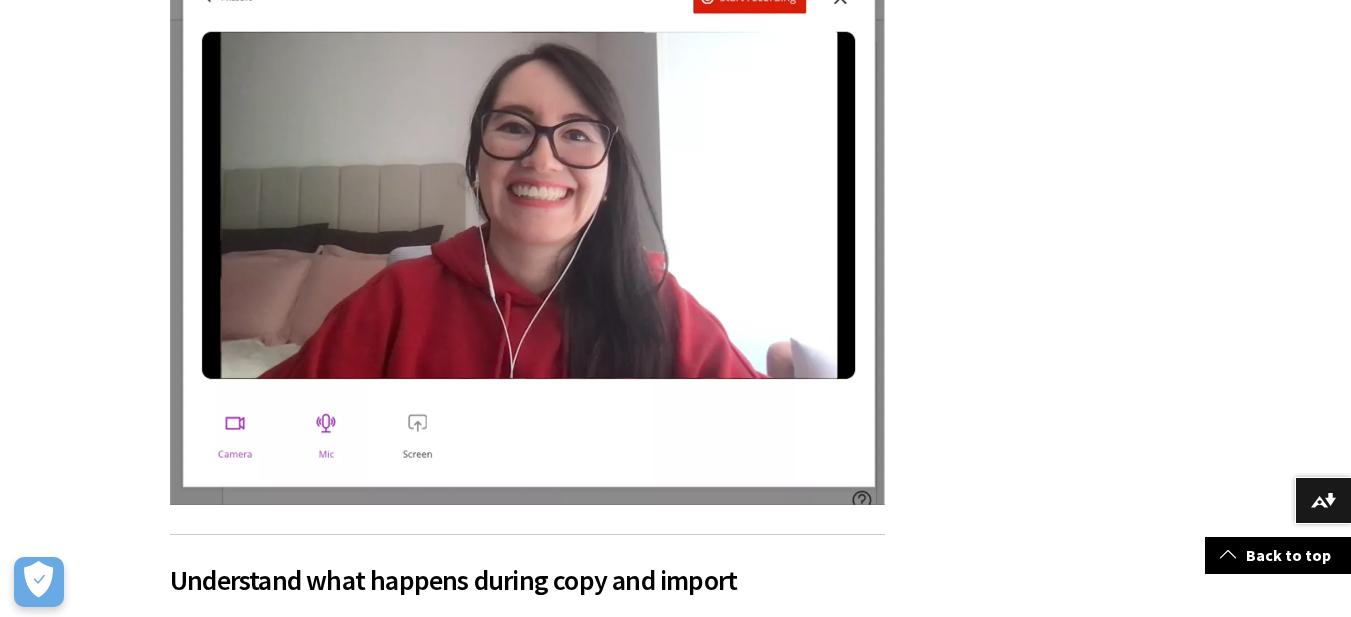 click at bounding box center (527, 221) 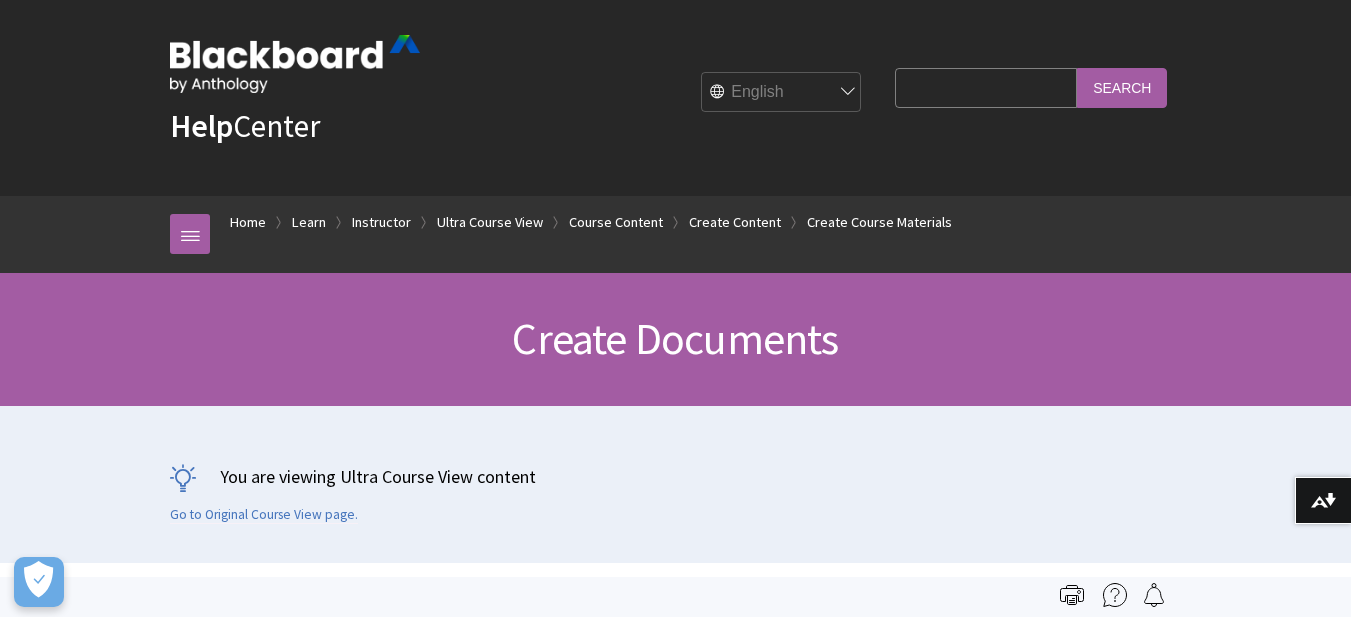scroll, scrollTop: 0, scrollLeft: 0, axis: both 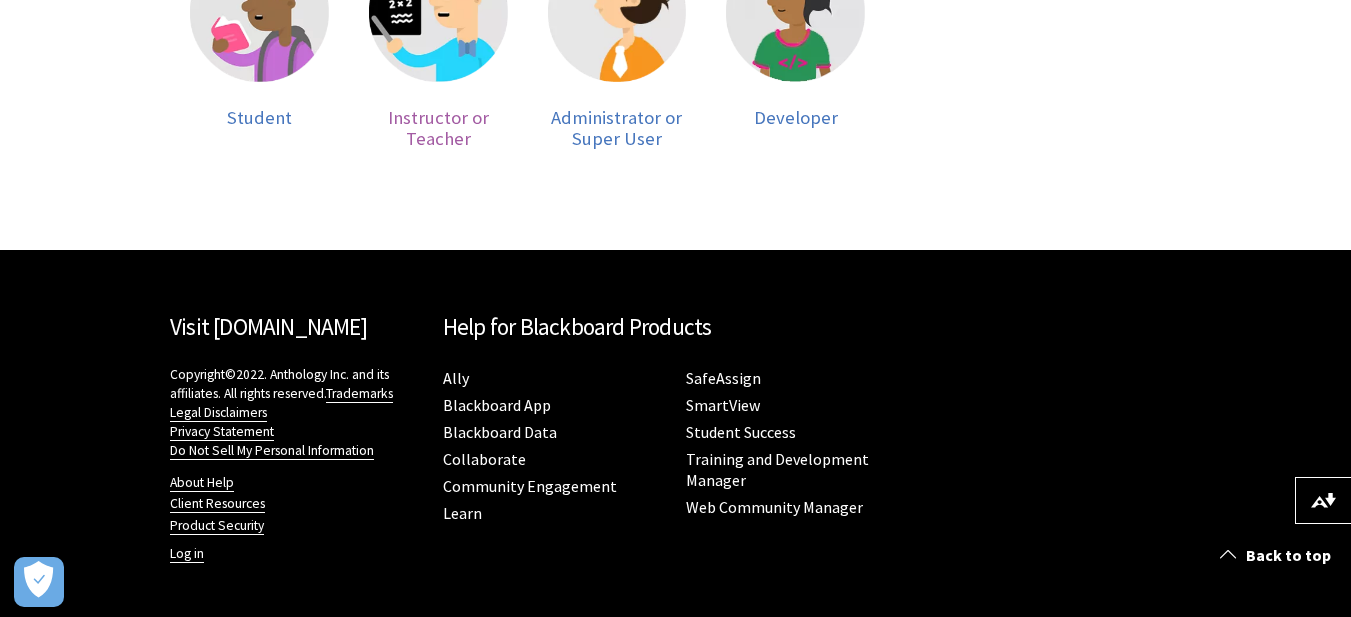 click on "Instructor or Teacher" at bounding box center [438, 128] 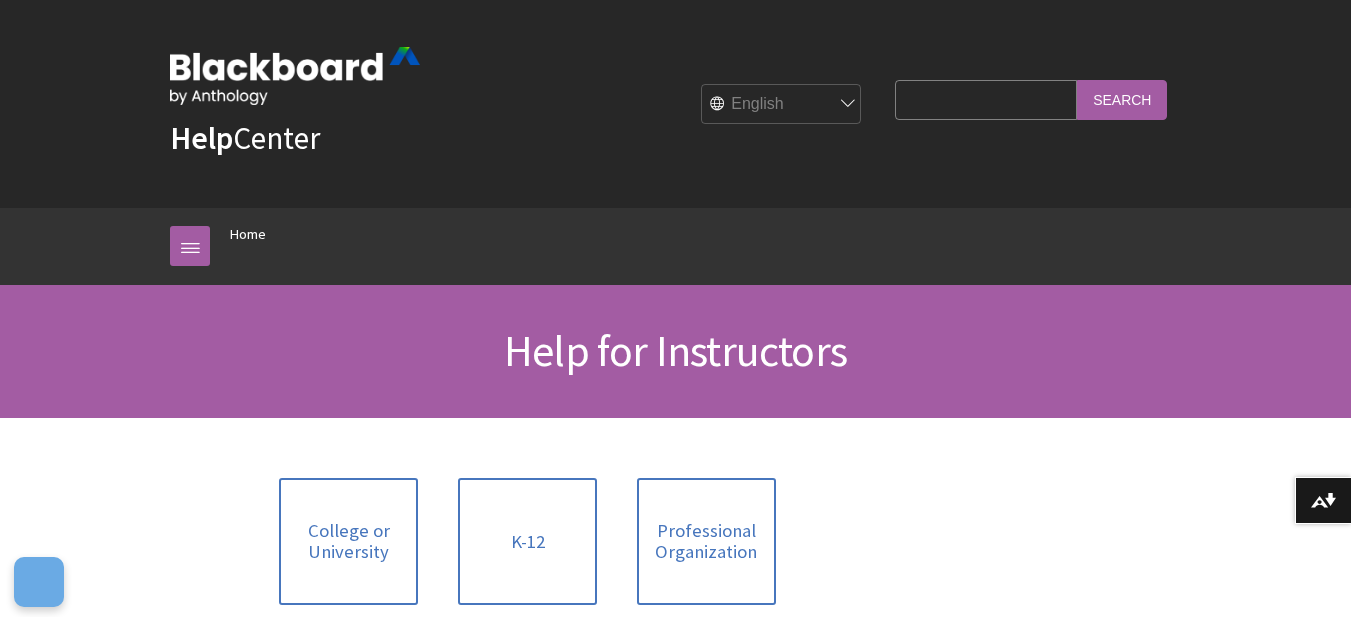 scroll, scrollTop: 0, scrollLeft: 0, axis: both 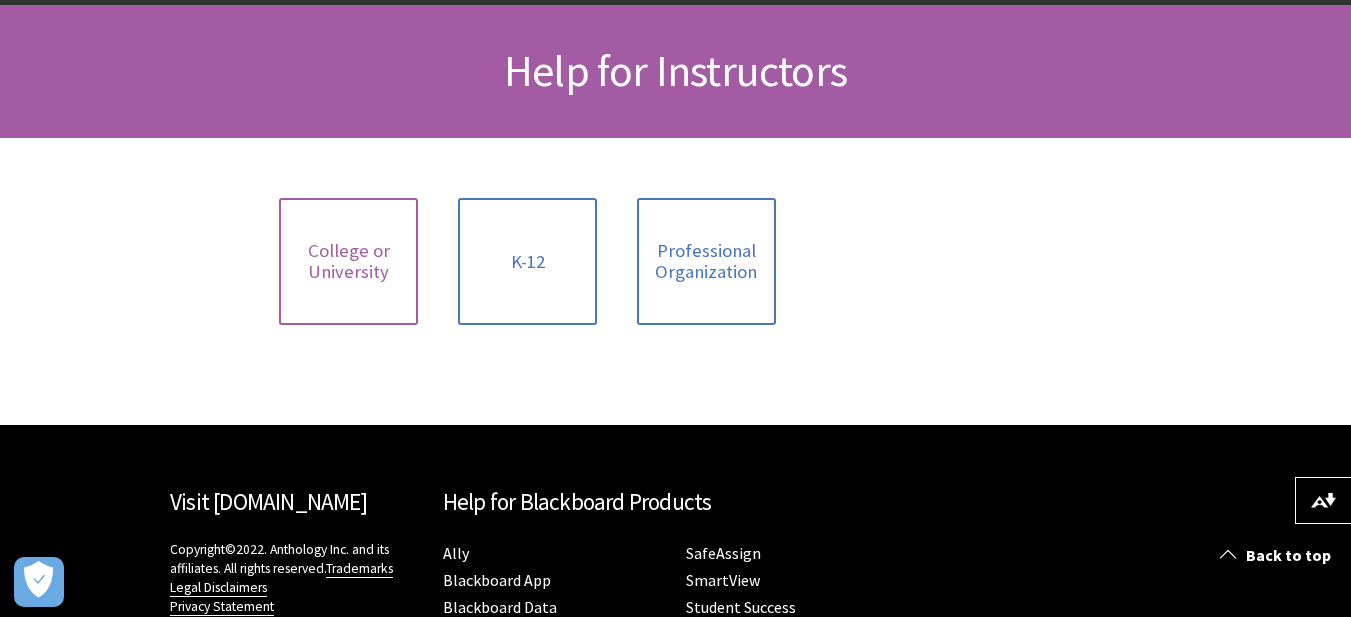 click on "College or University" at bounding box center (348, 261) 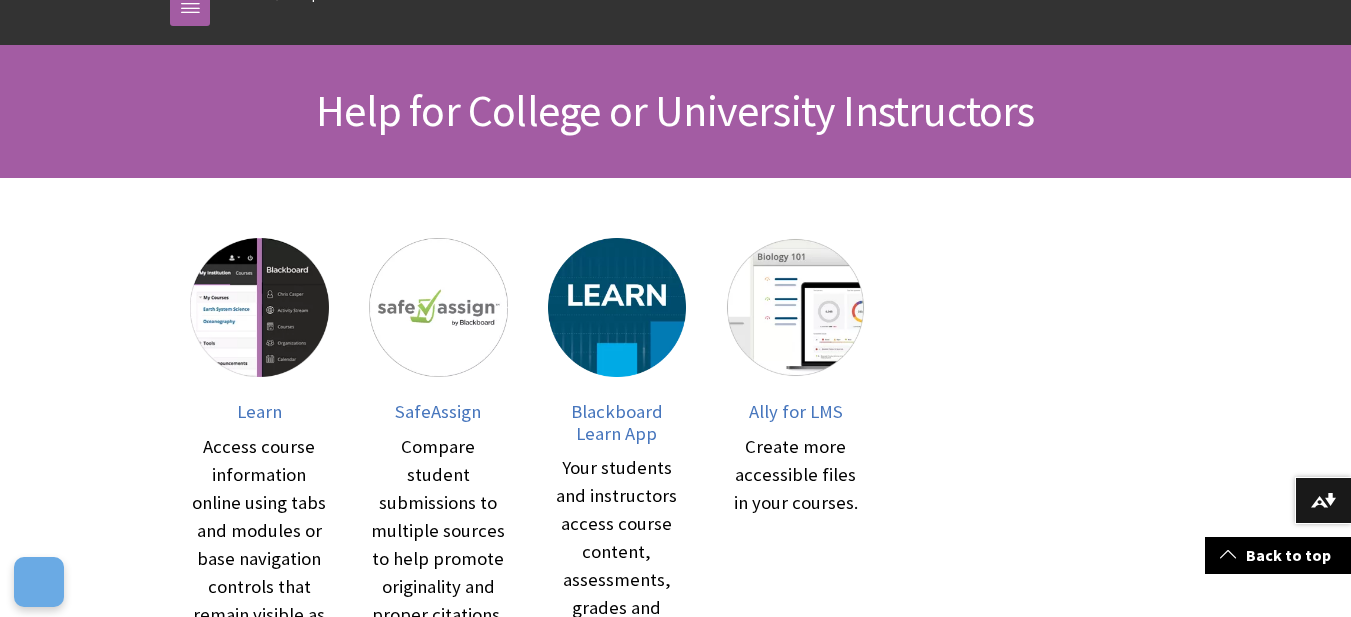 scroll, scrollTop: 280, scrollLeft: 0, axis: vertical 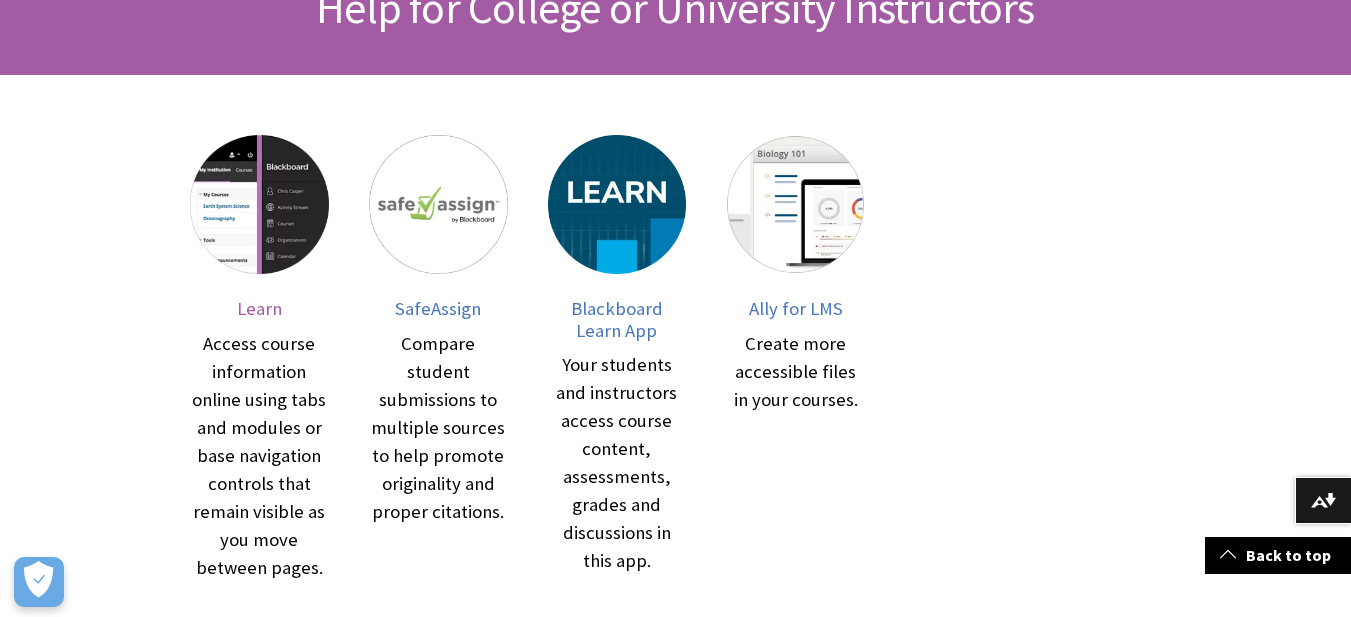 click at bounding box center [259, 204] 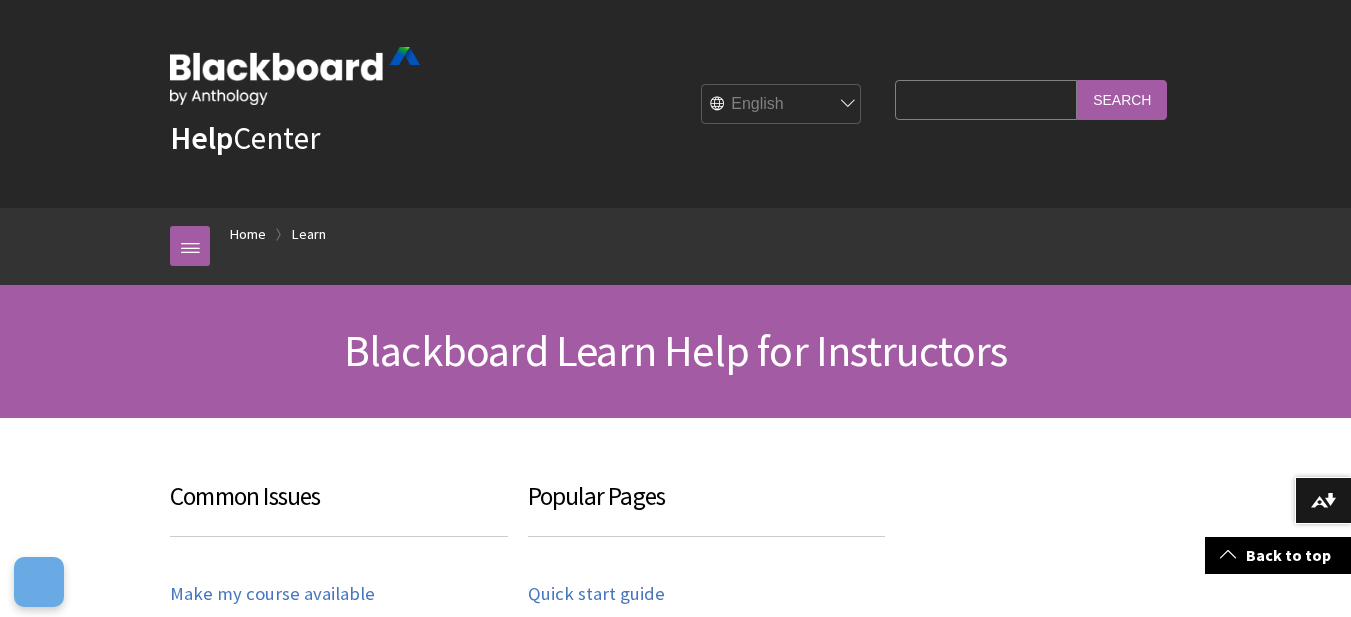 scroll, scrollTop: 320, scrollLeft: 0, axis: vertical 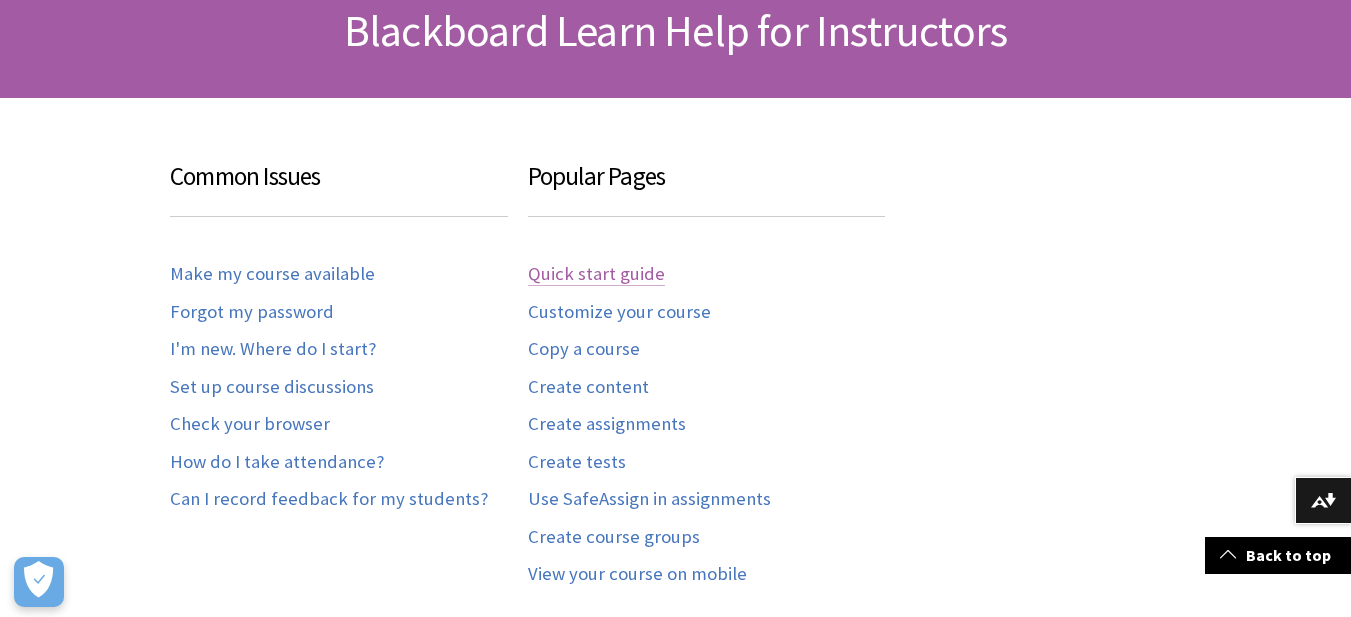 click on "Quick start guide" at bounding box center (596, 274) 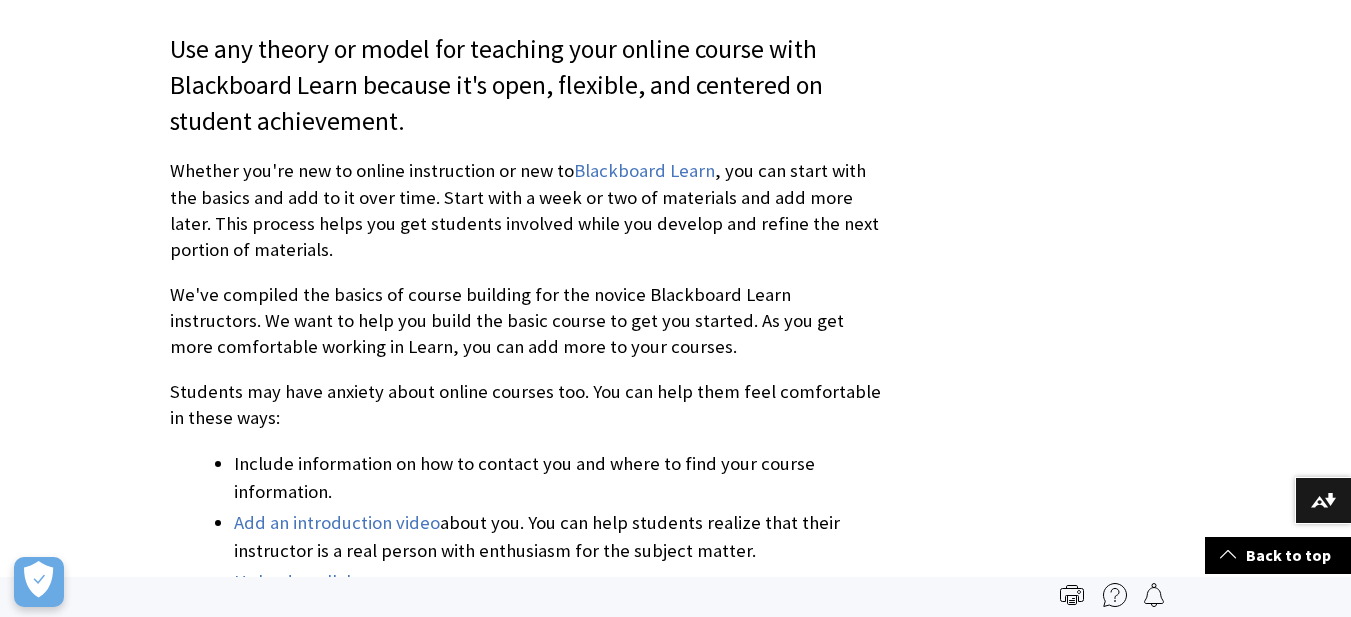 scroll, scrollTop: 440, scrollLeft: 0, axis: vertical 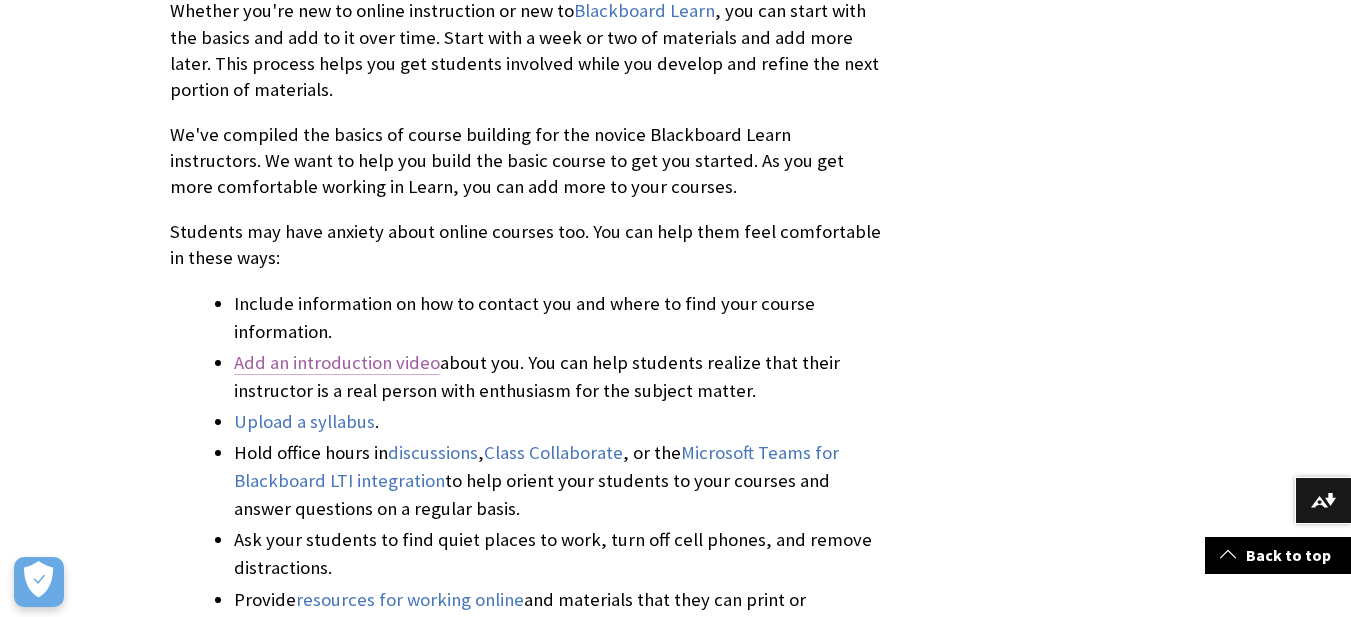 click on "Add an introduction video" at bounding box center [337, 363] 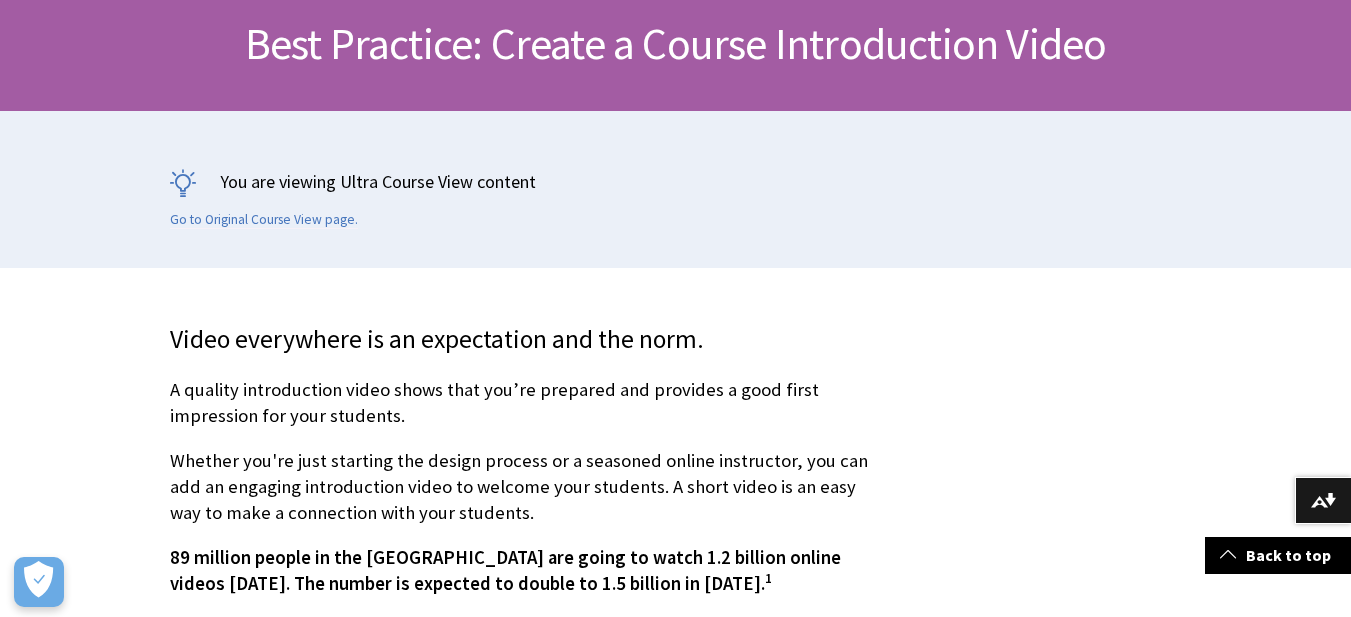 scroll, scrollTop: 307, scrollLeft: 0, axis: vertical 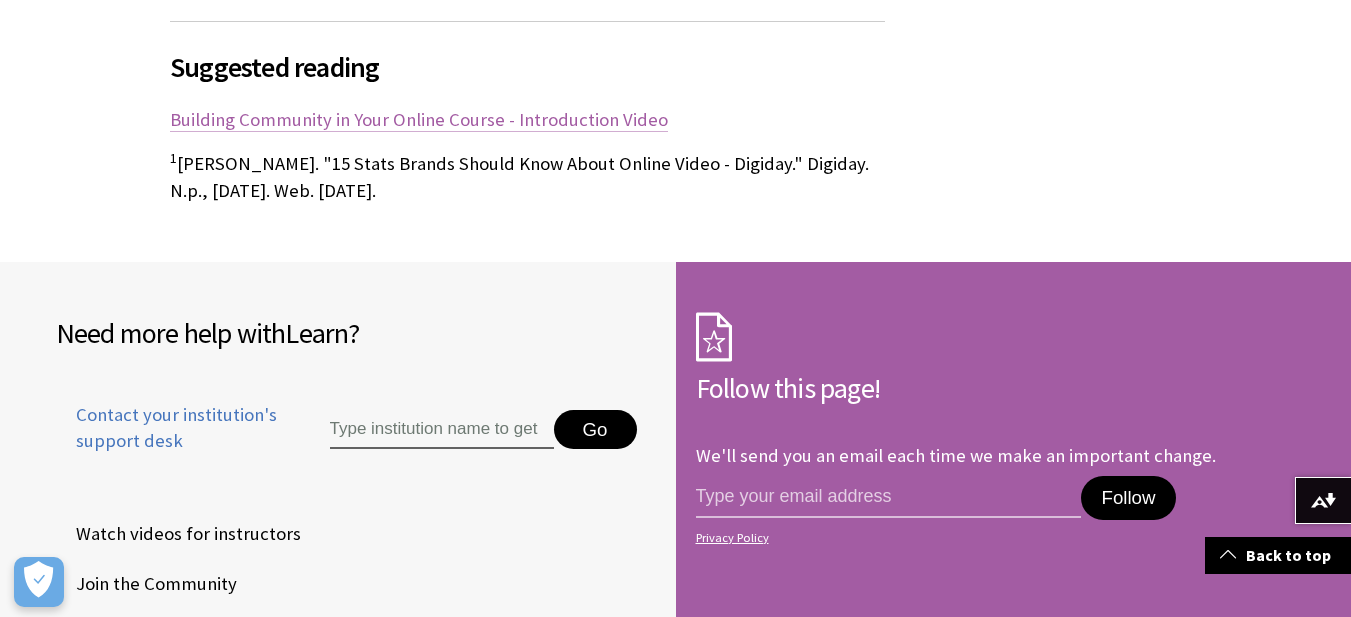 click on "Building Community in Your Online Course - Introduction Video" at bounding box center (419, 120) 